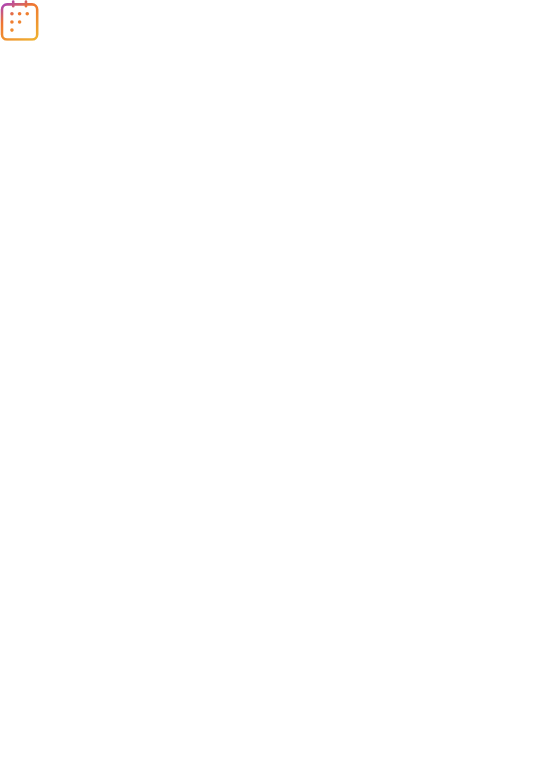 scroll, scrollTop: 0, scrollLeft: 0, axis: both 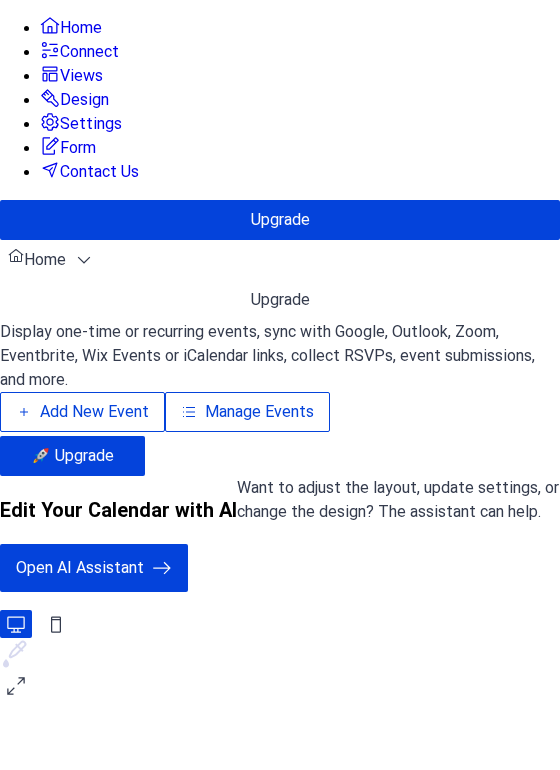 click on "Manage Events" at bounding box center (259, 412) 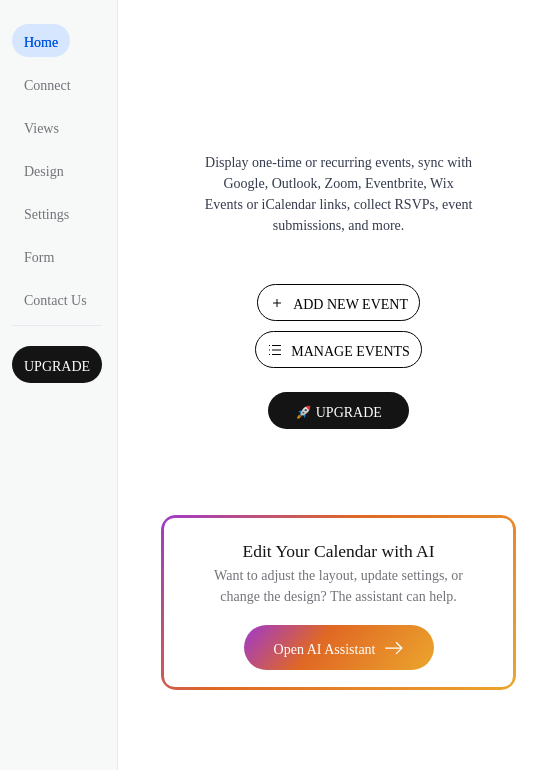 click on "Manage Events" at bounding box center [350, 351] 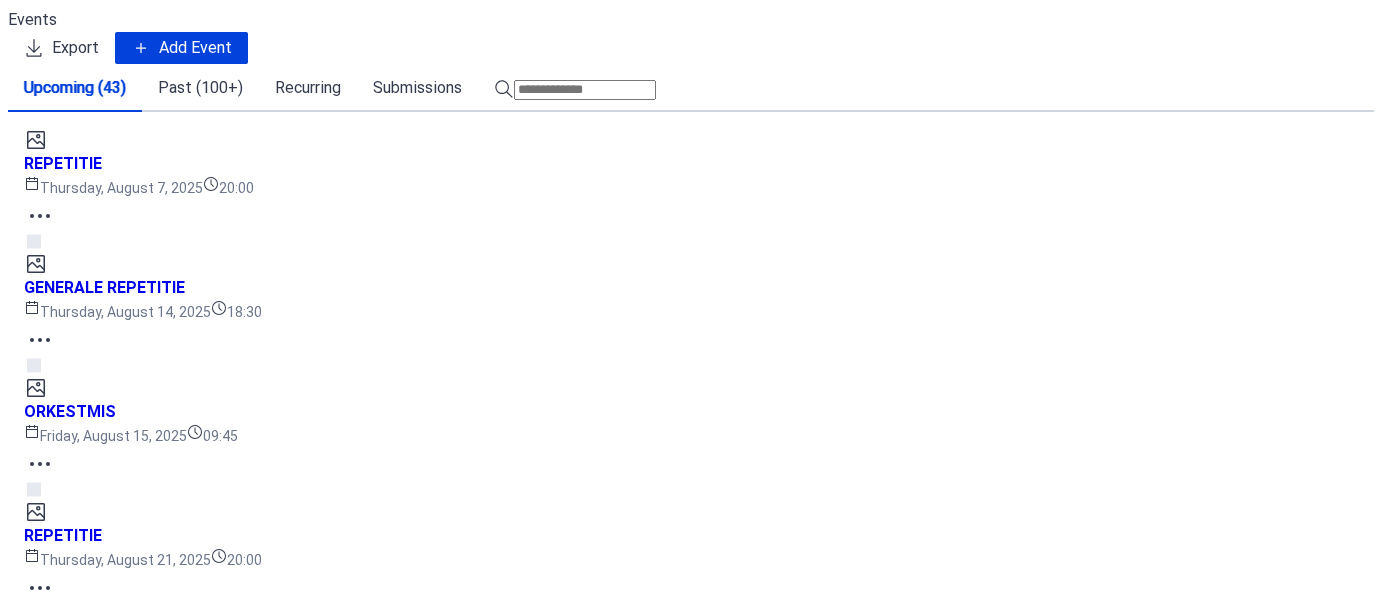 scroll, scrollTop: 0, scrollLeft: 0, axis: both 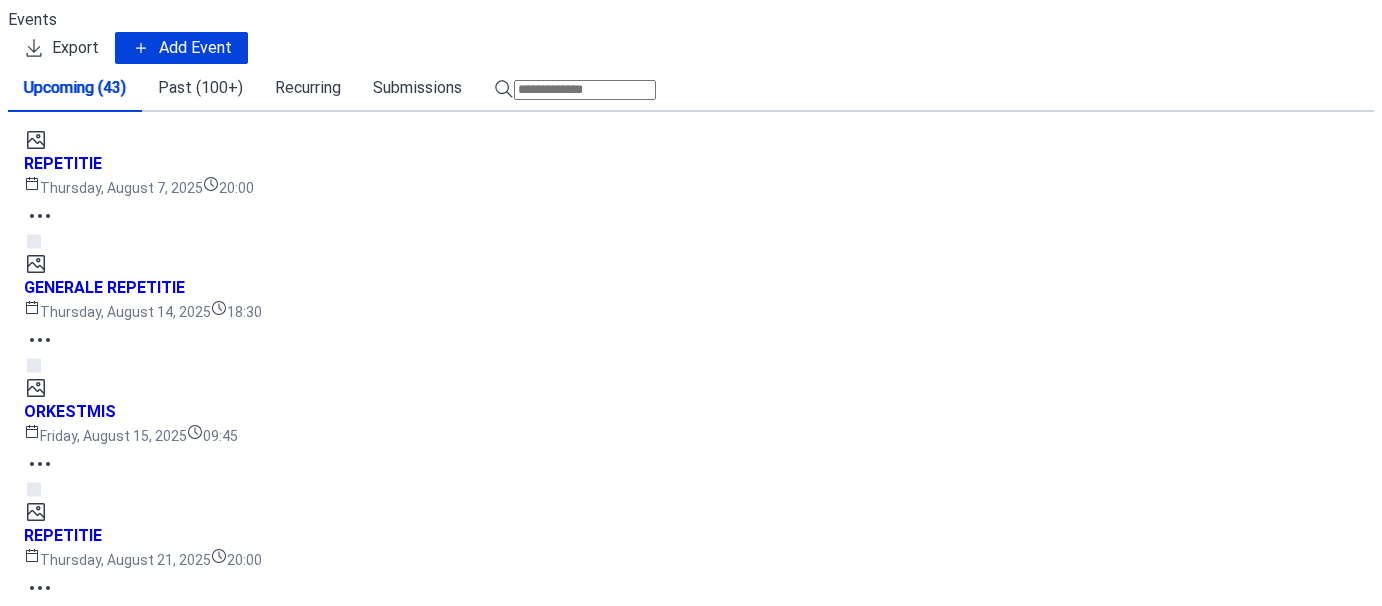click 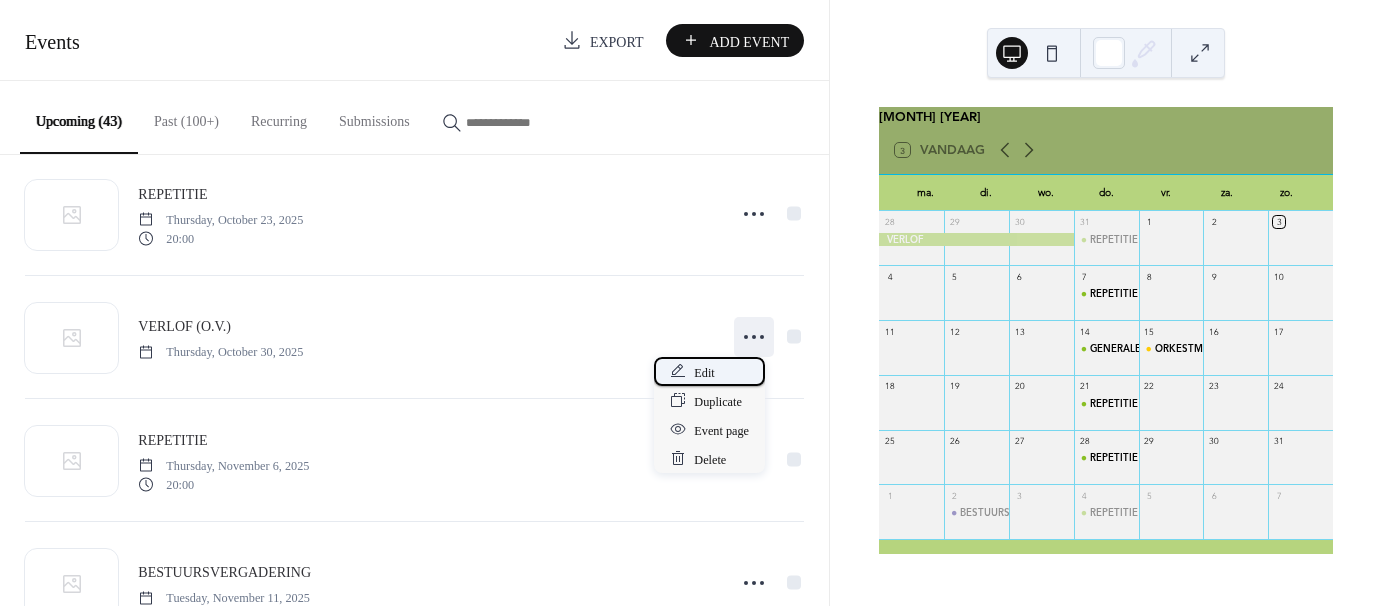 click on "Edit" at bounding box center (704, 372) 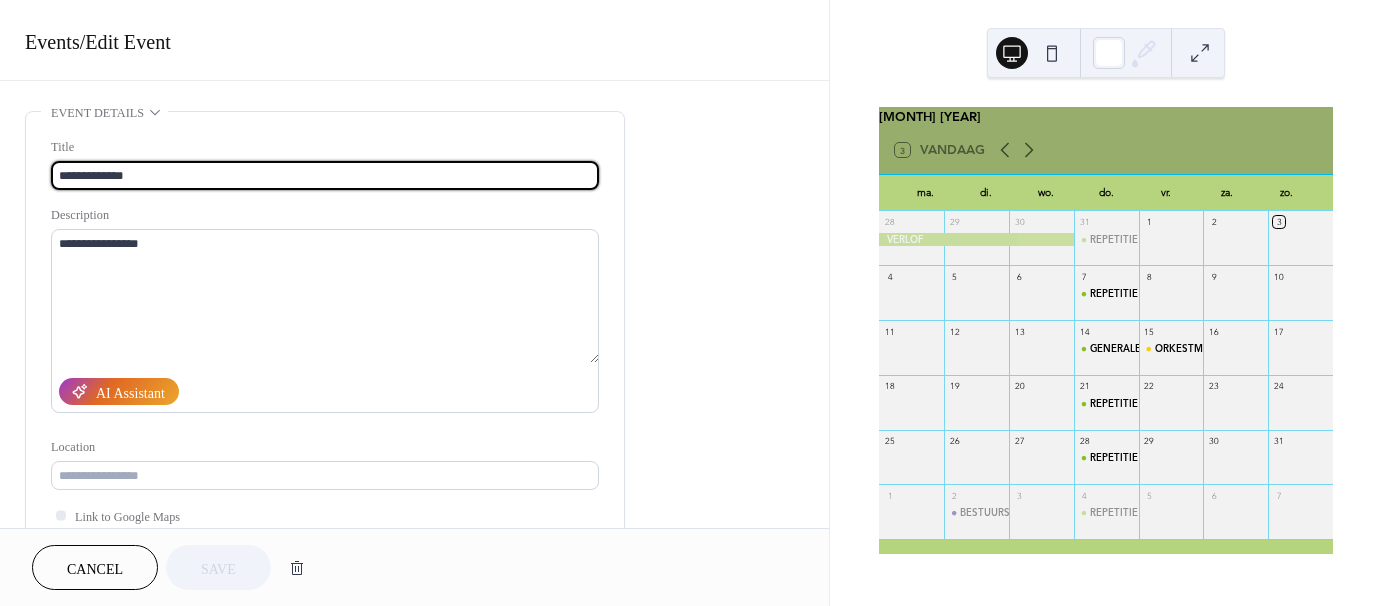 click on "**********" at bounding box center (325, 175) 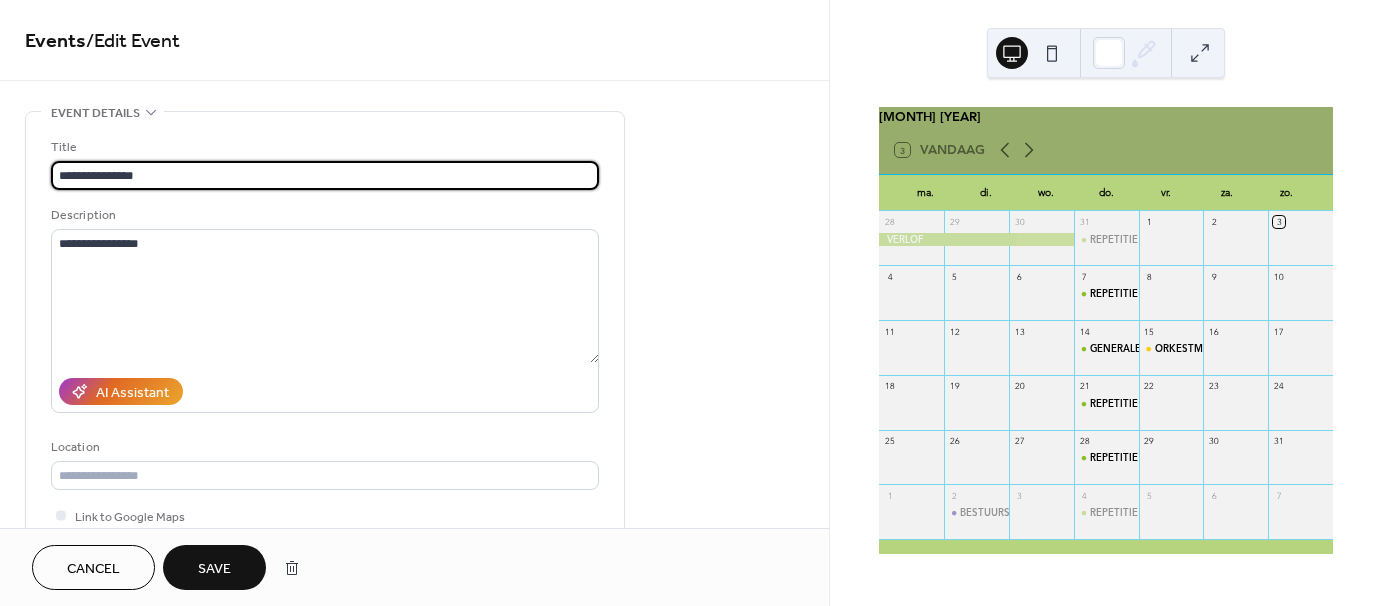 type on "**********" 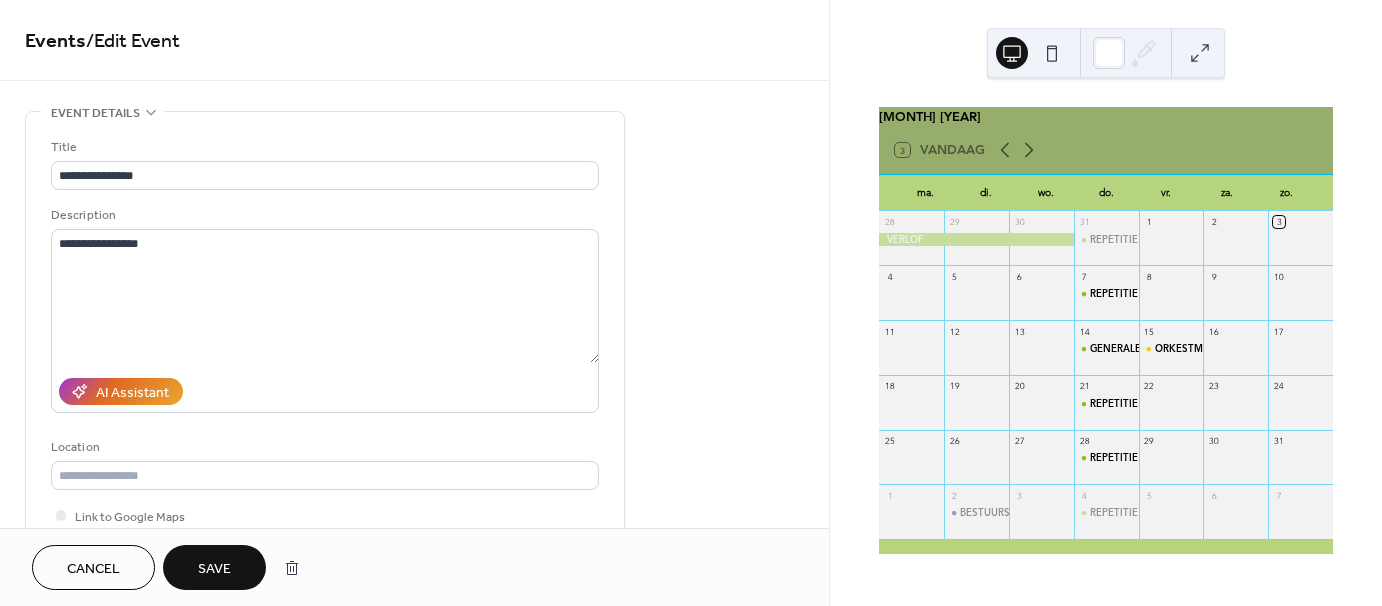 click on "Save" at bounding box center (214, 569) 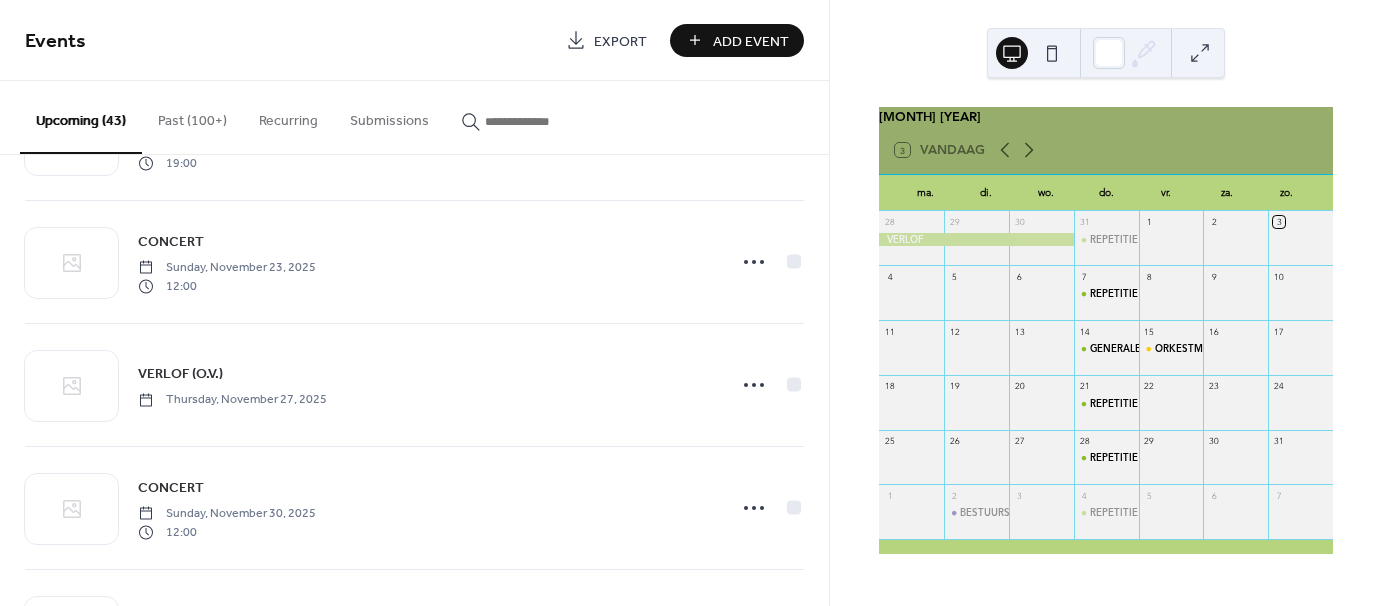 scroll, scrollTop: 3000, scrollLeft: 0, axis: vertical 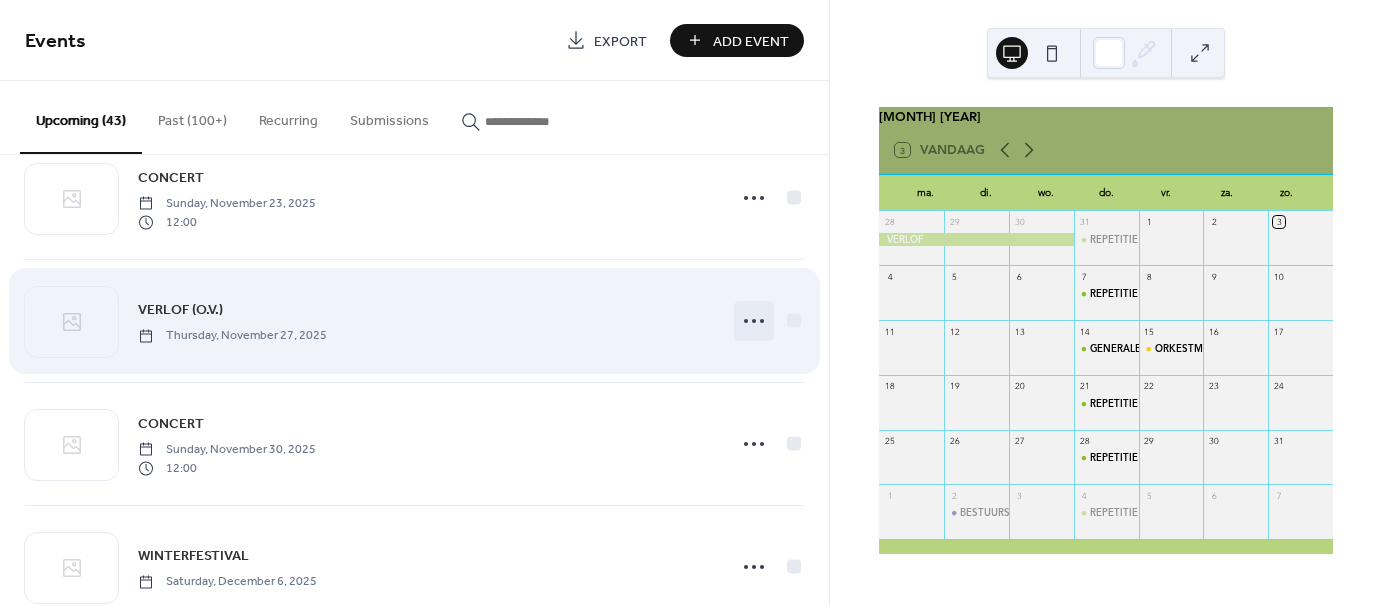 click 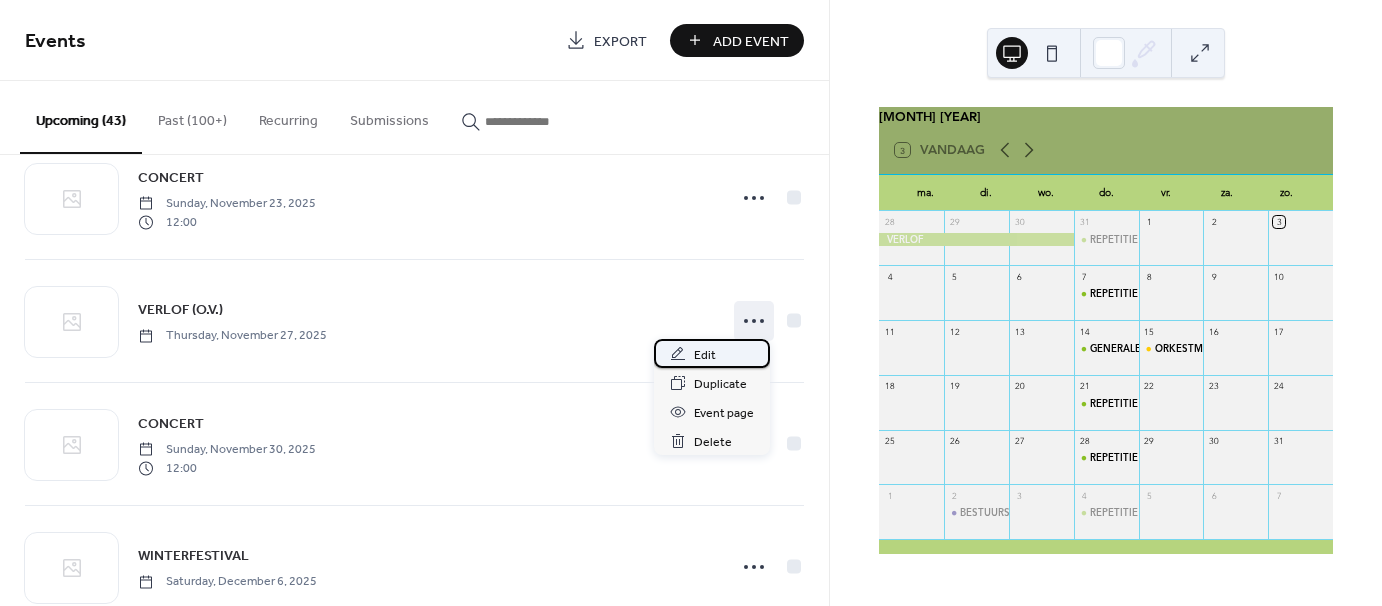 click on "Edit" at bounding box center [705, 355] 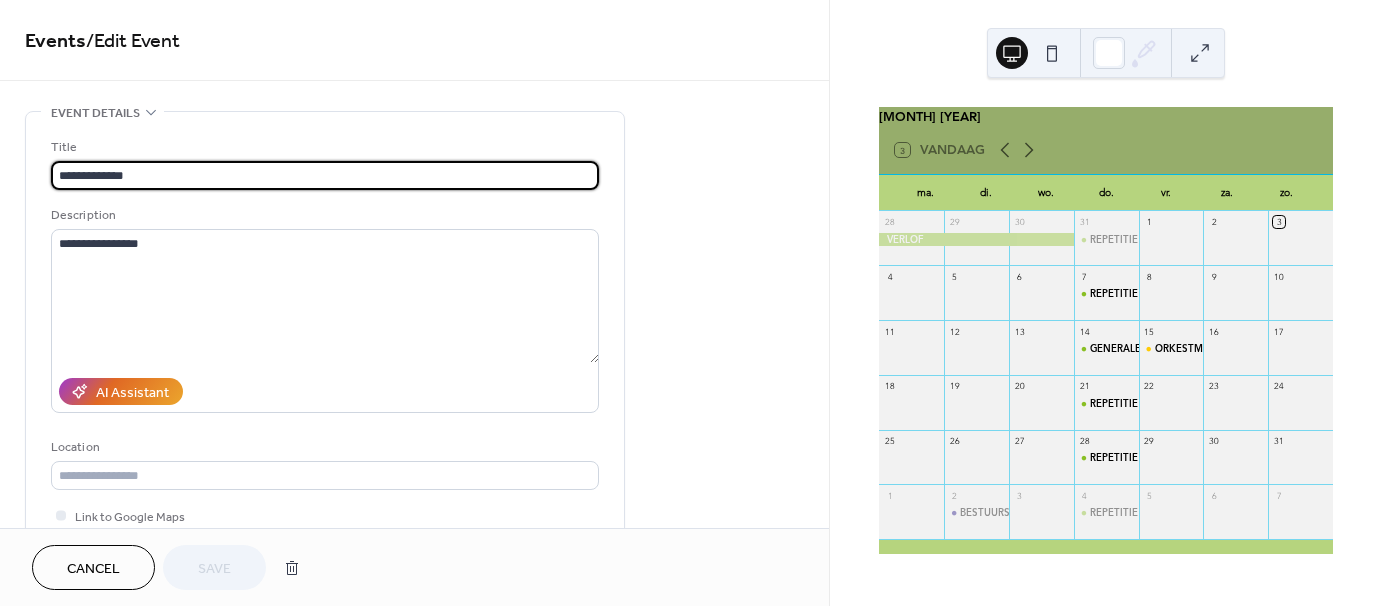 click on "**********" at bounding box center [325, 175] 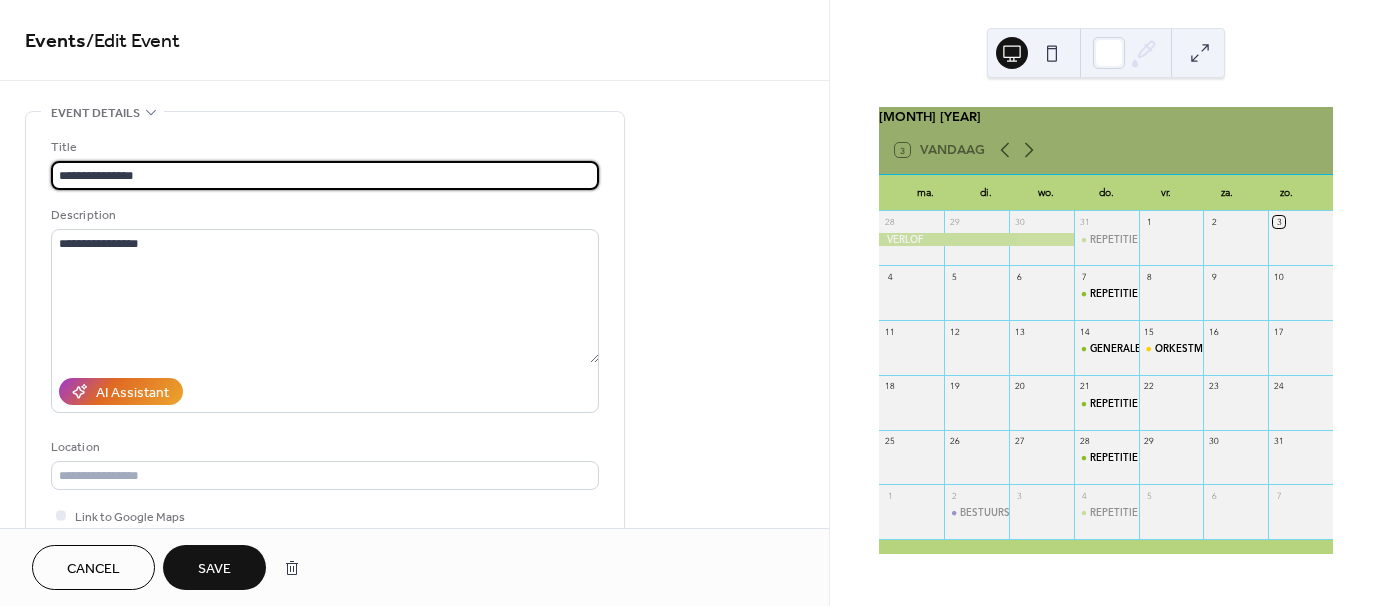 type on "**********" 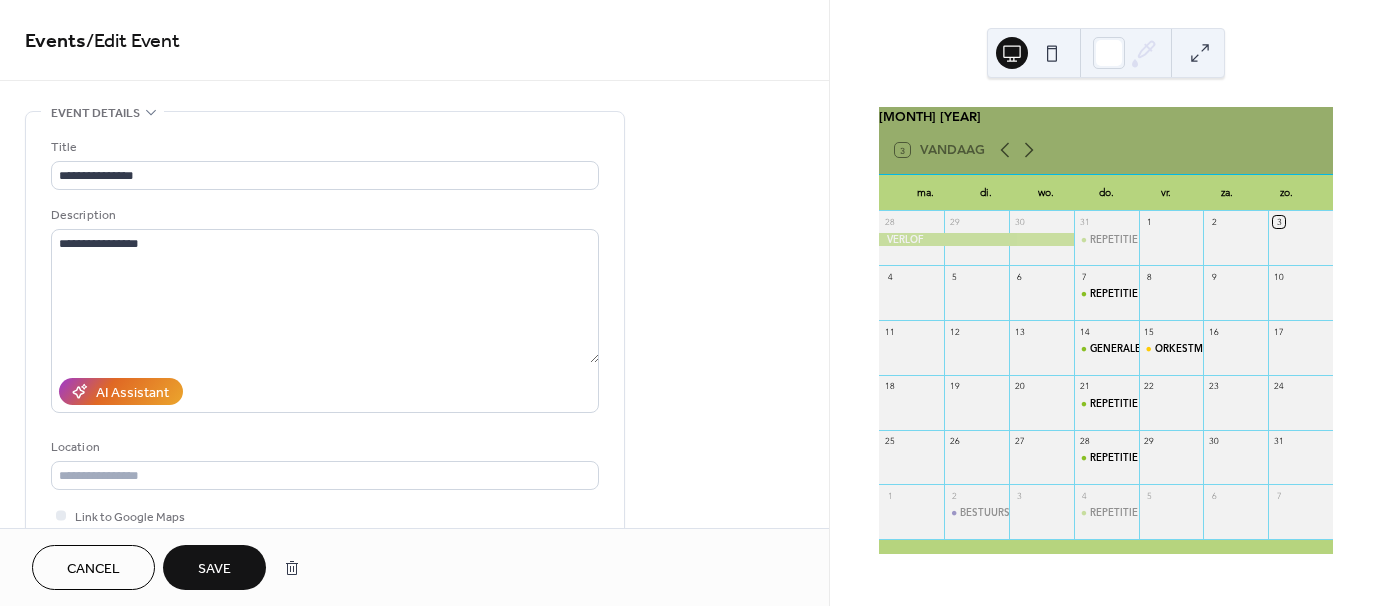 click on "Save" at bounding box center [214, 569] 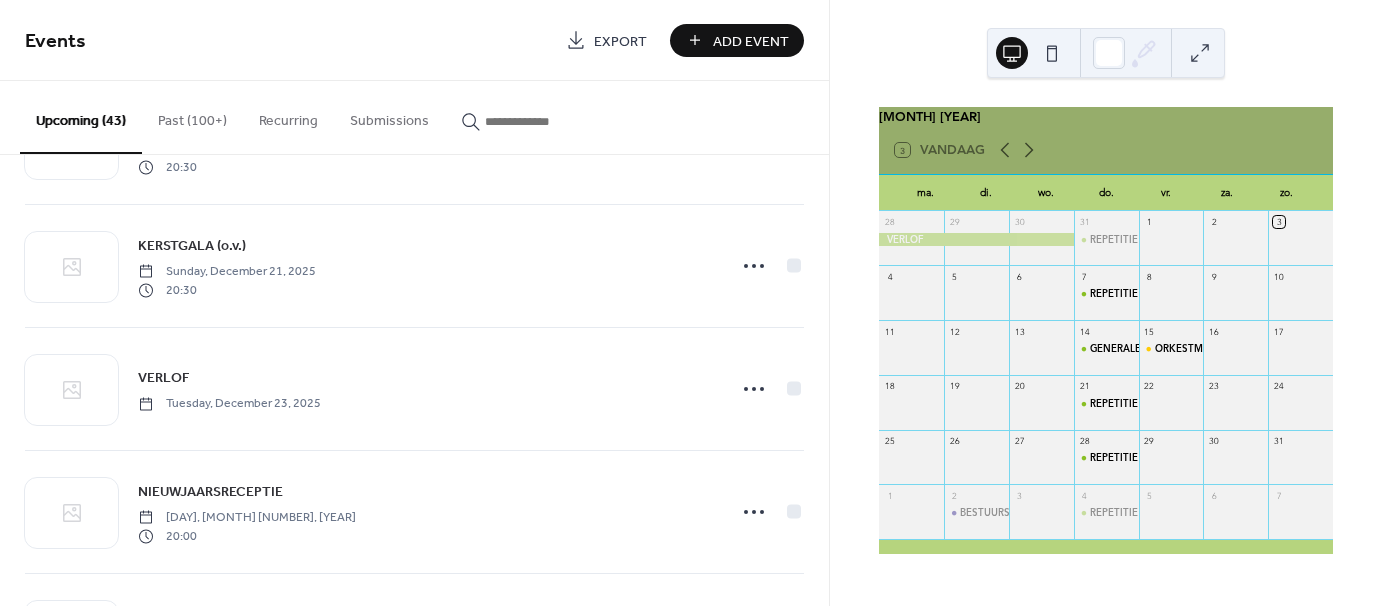 scroll, scrollTop: 3691, scrollLeft: 0, axis: vertical 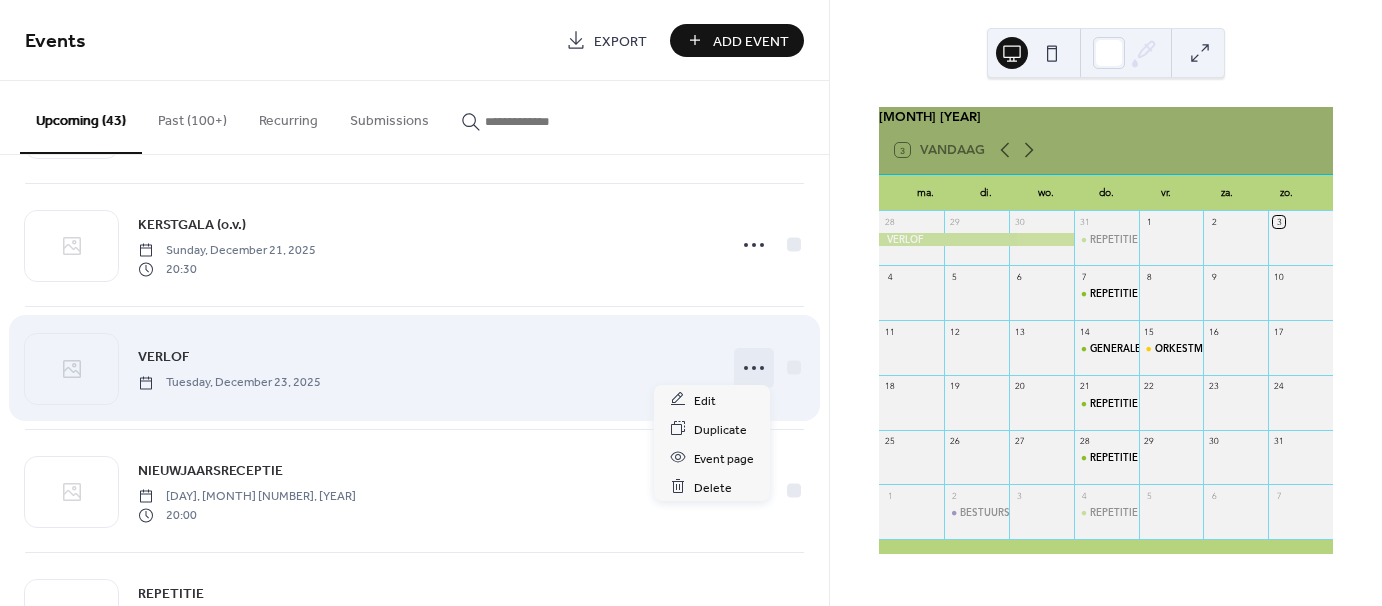 click 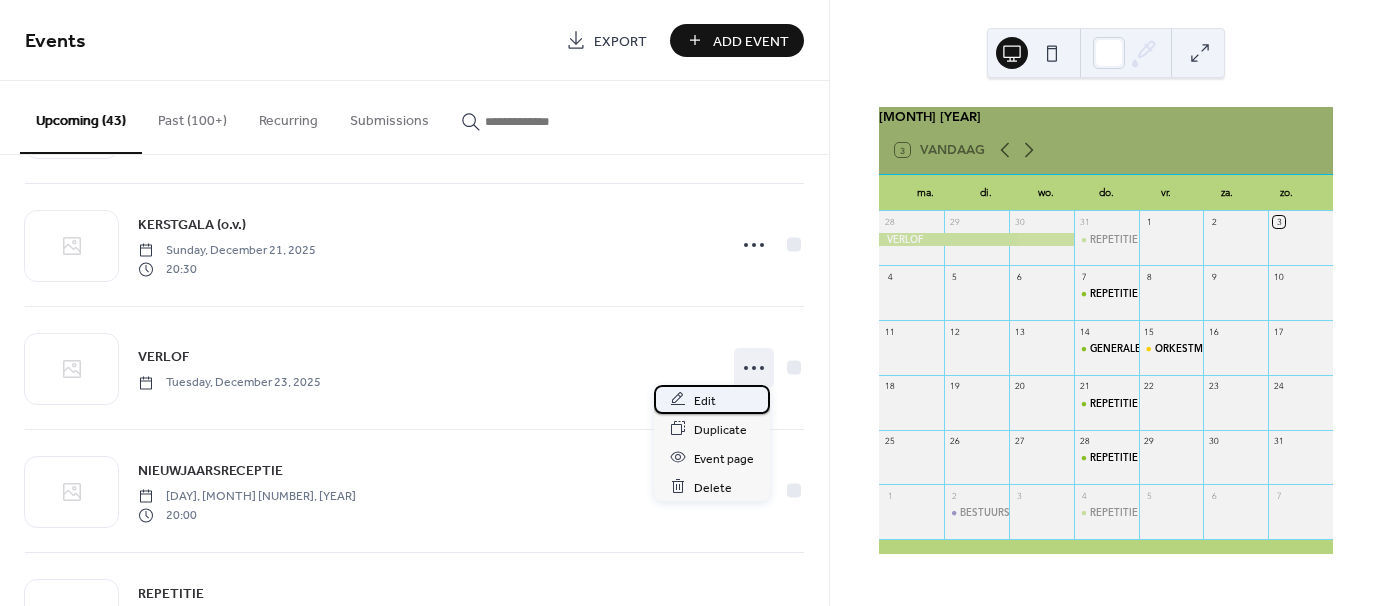 click on "Edit" at bounding box center (705, 400) 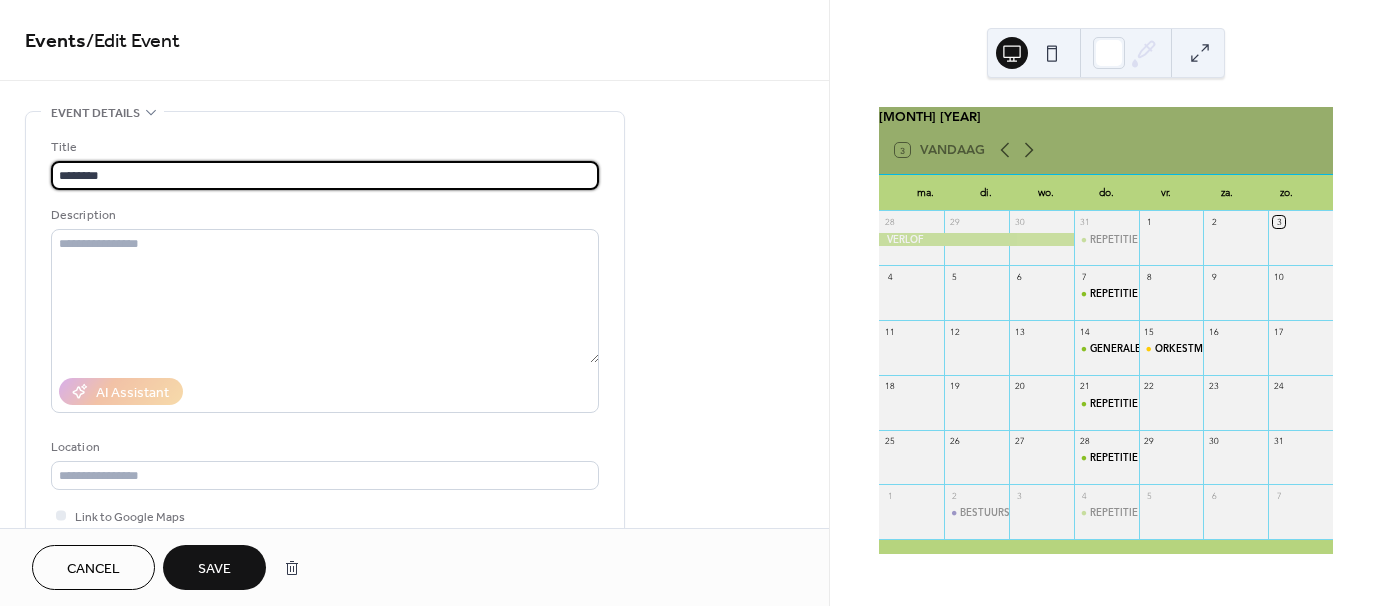 type on "********" 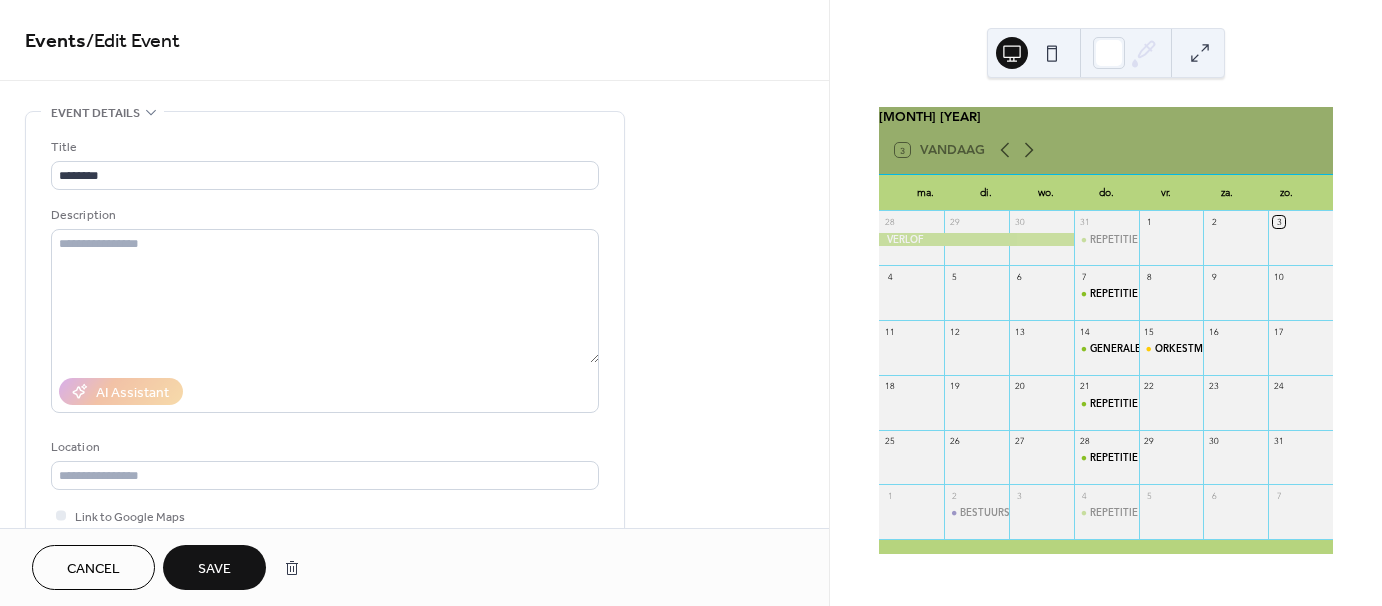 click on "Save" at bounding box center [214, 569] 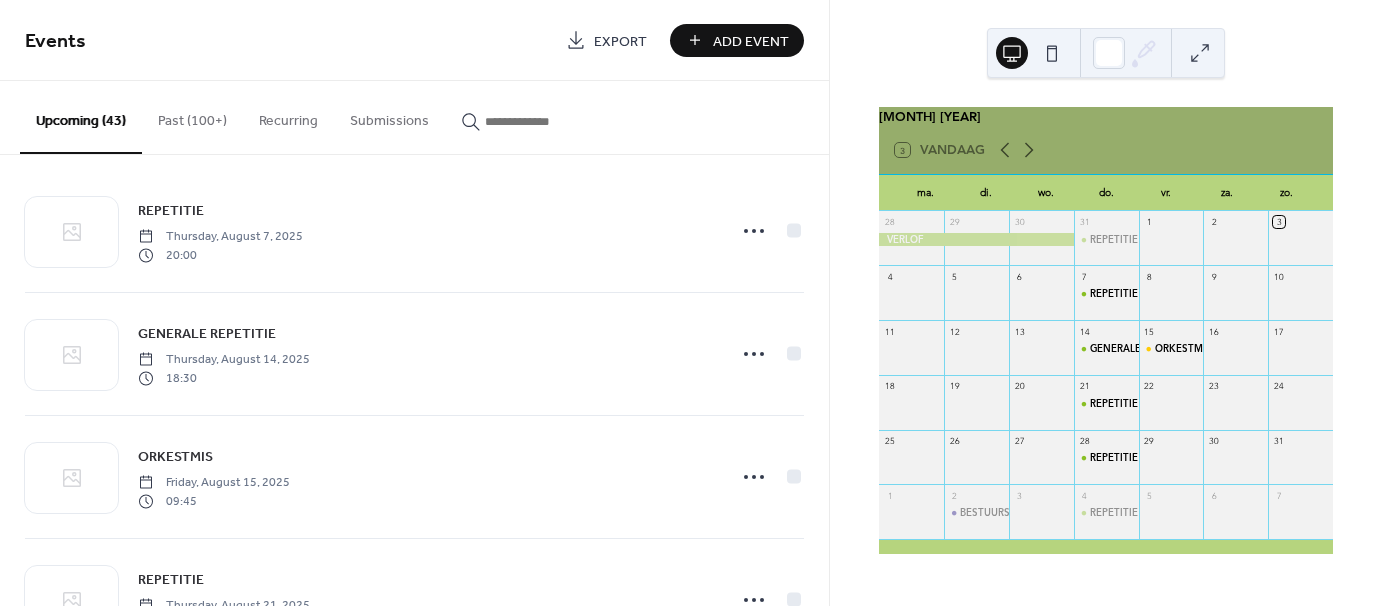 scroll, scrollTop: 0, scrollLeft: 0, axis: both 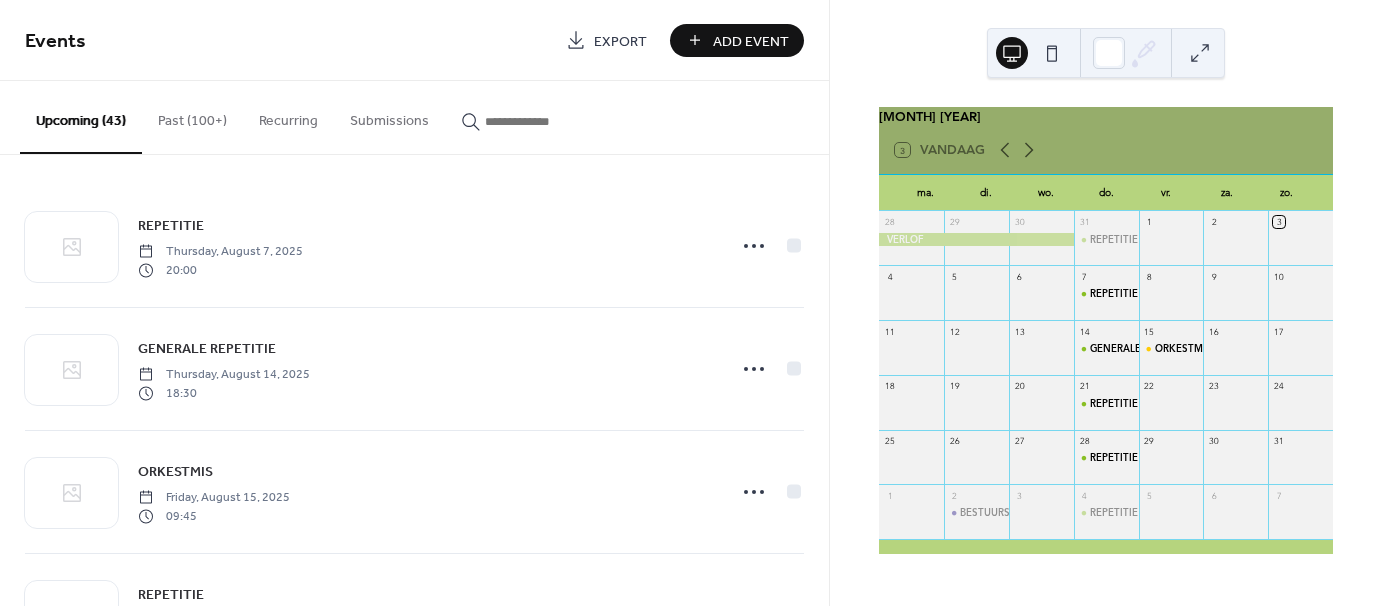 click on "Past (100+)" at bounding box center [192, 116] 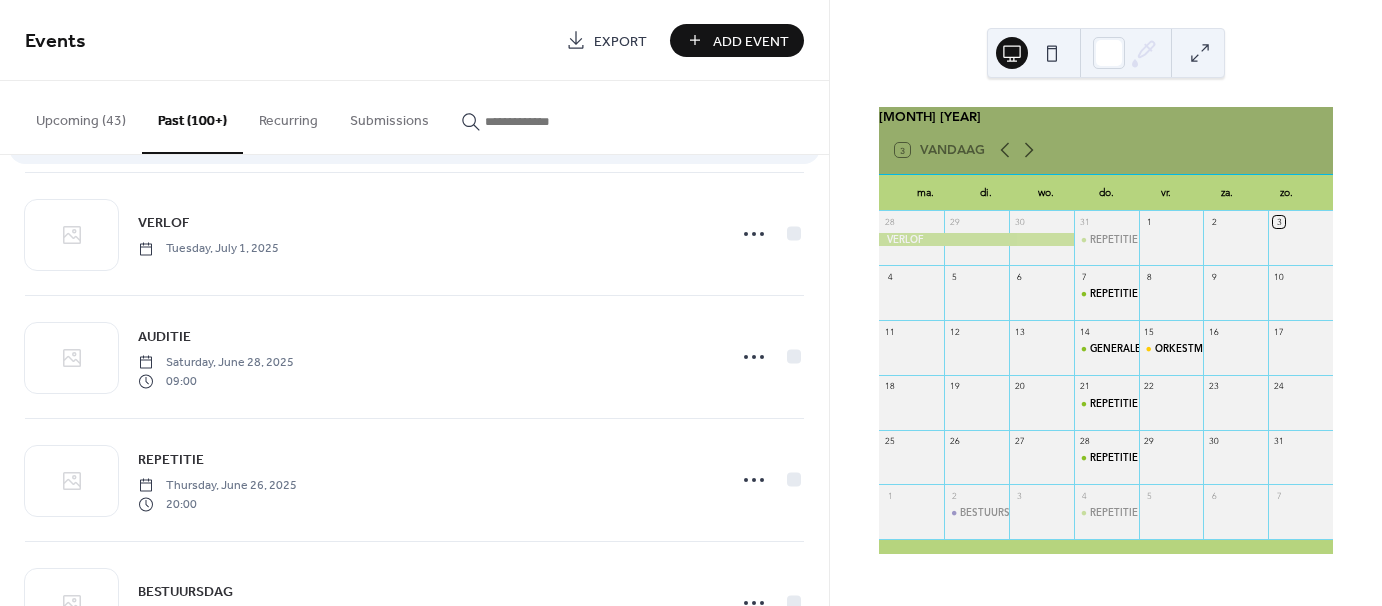 scroll, scrollTop: 0, scrollLeft: 0, axis: both 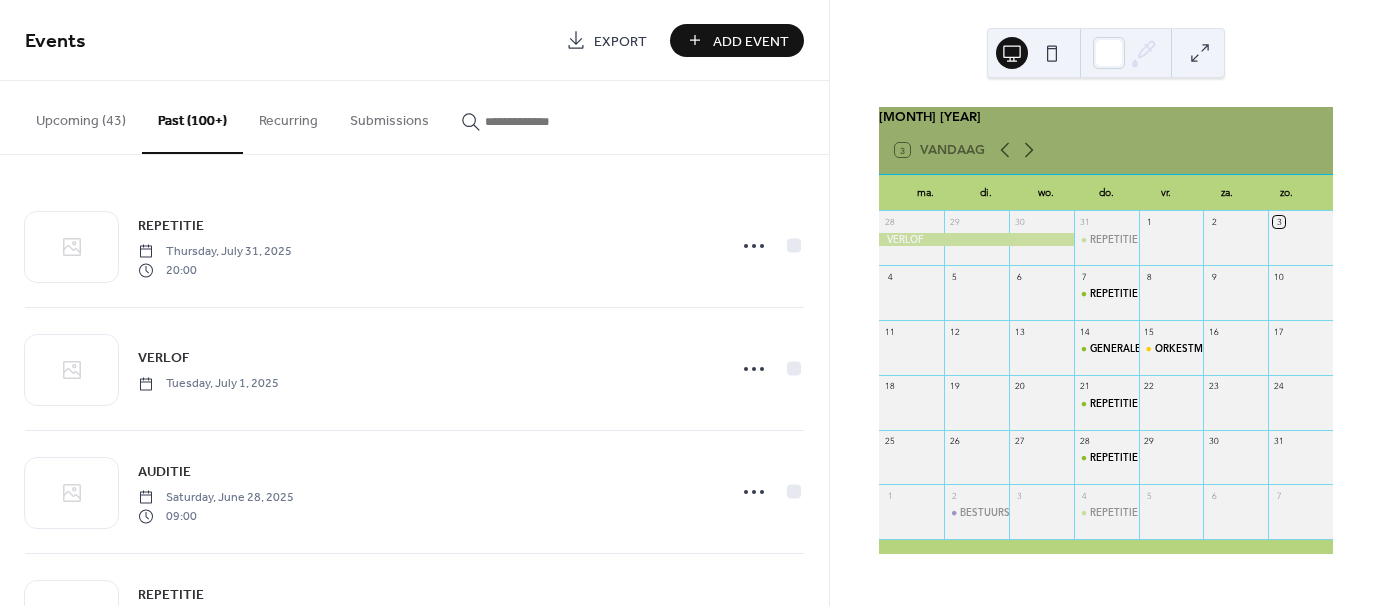 click on "Past (100+)" at bounding box center [192, 117] 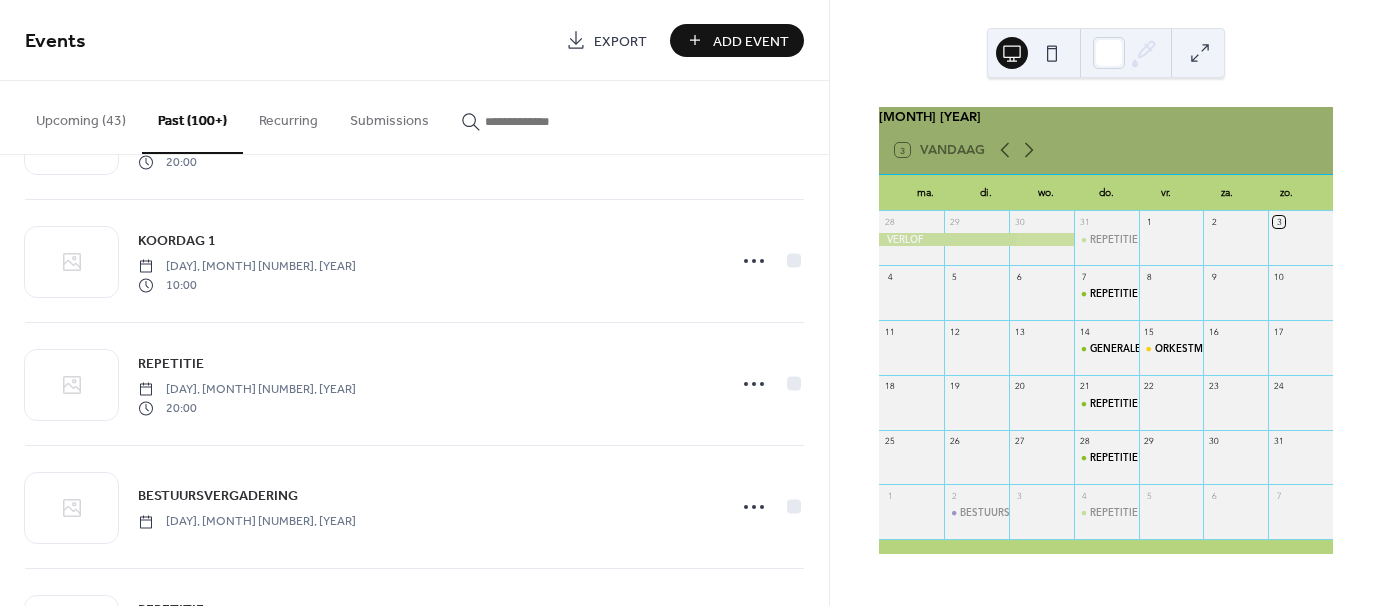 scroll, scrollTop: 4291, scrollLeft: 0, axis: vertical 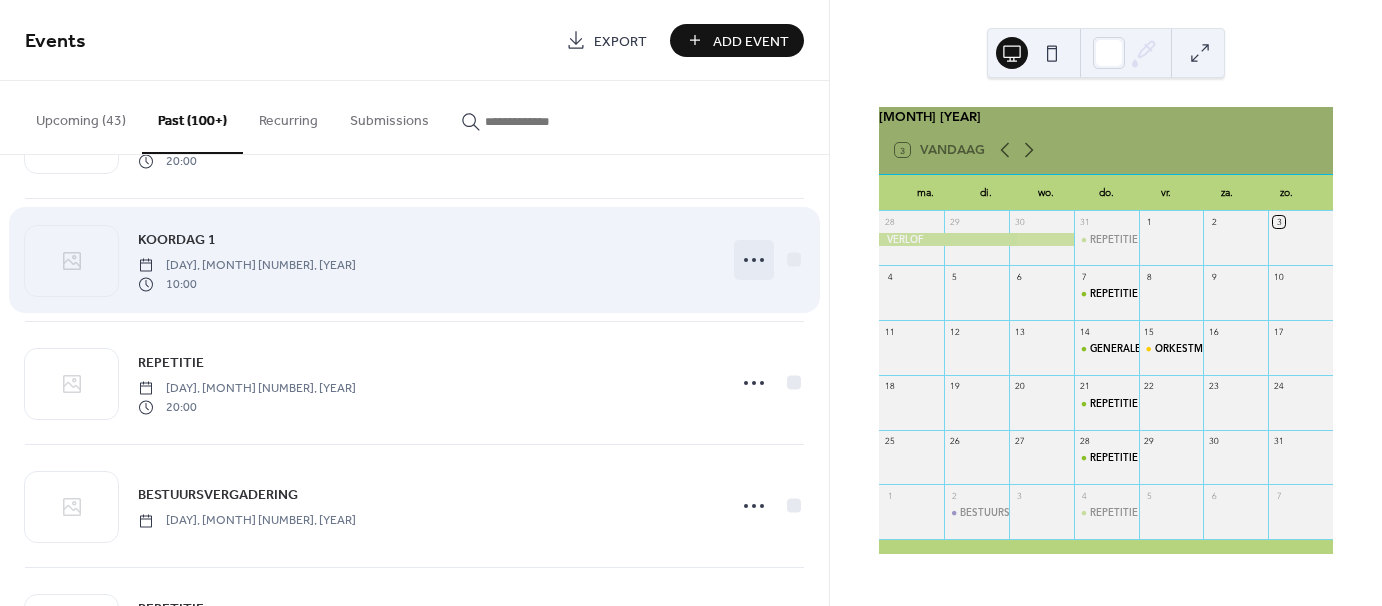 click 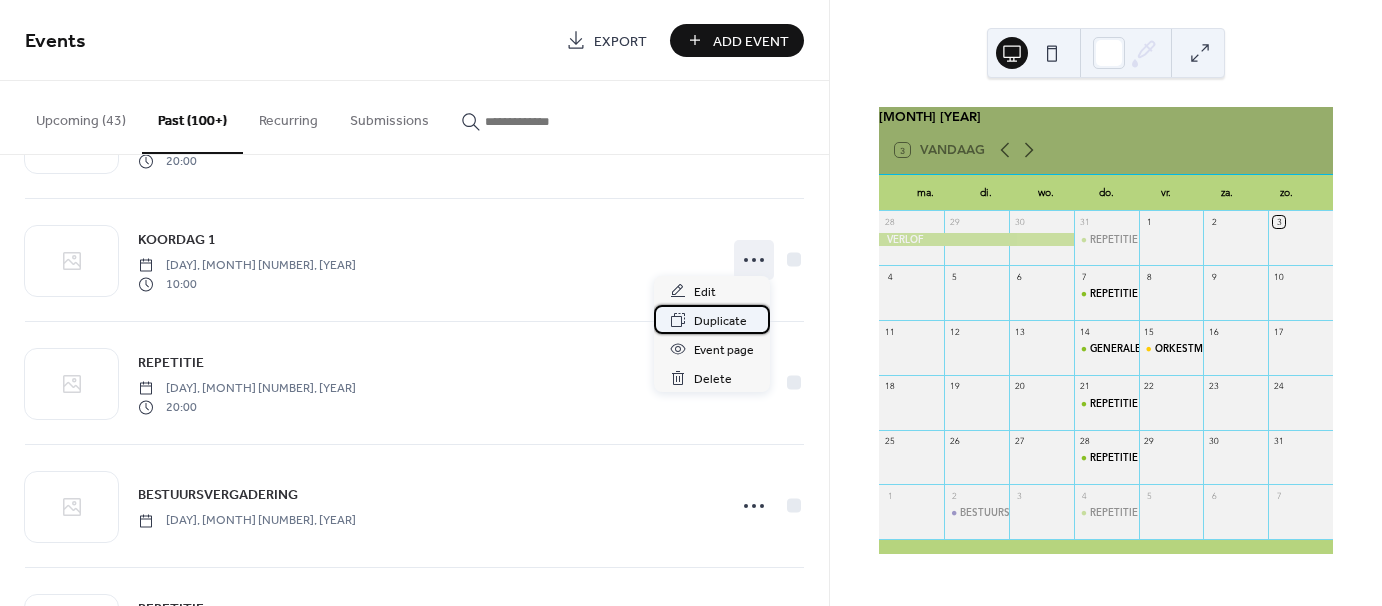 click on "Duplicate" at bounding box center [720, 321] 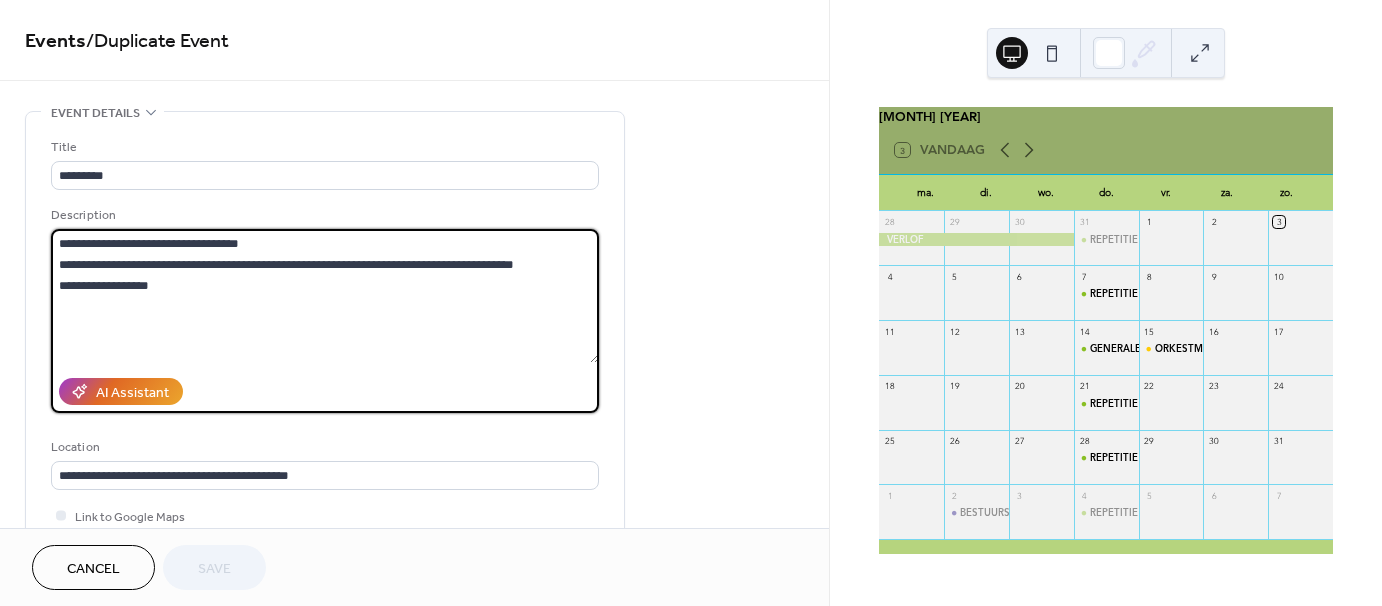 drag, startPoint x: 176, startPoint y: 282, endPoint x: 46, endPoint y: 239, distance: 136.92699 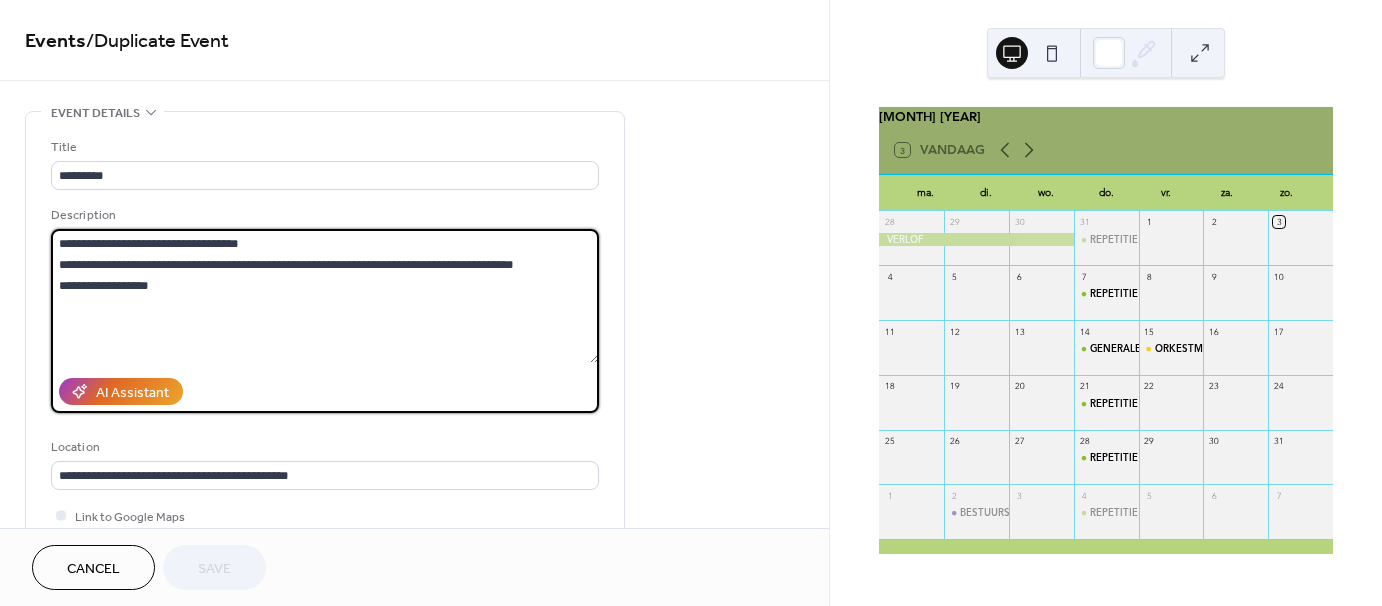 click on "**********" at bounding box center (325, 365) 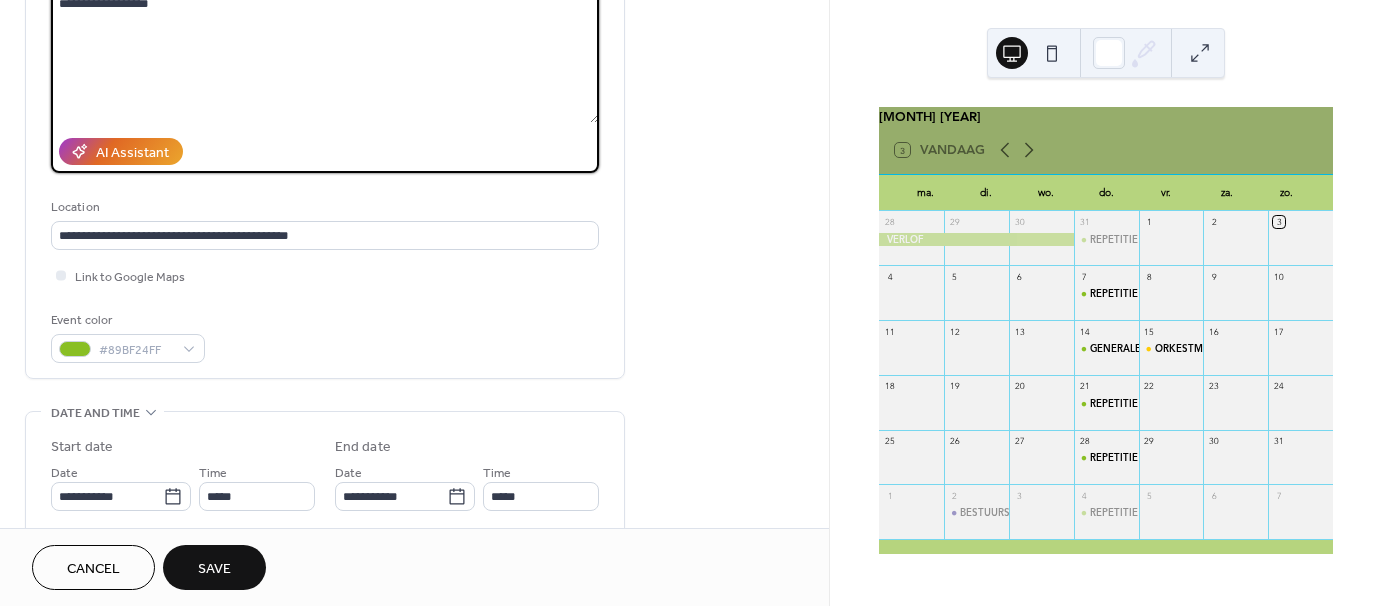 scroll, scrollTop: 300, scrollLeft: 0, axis: vertical 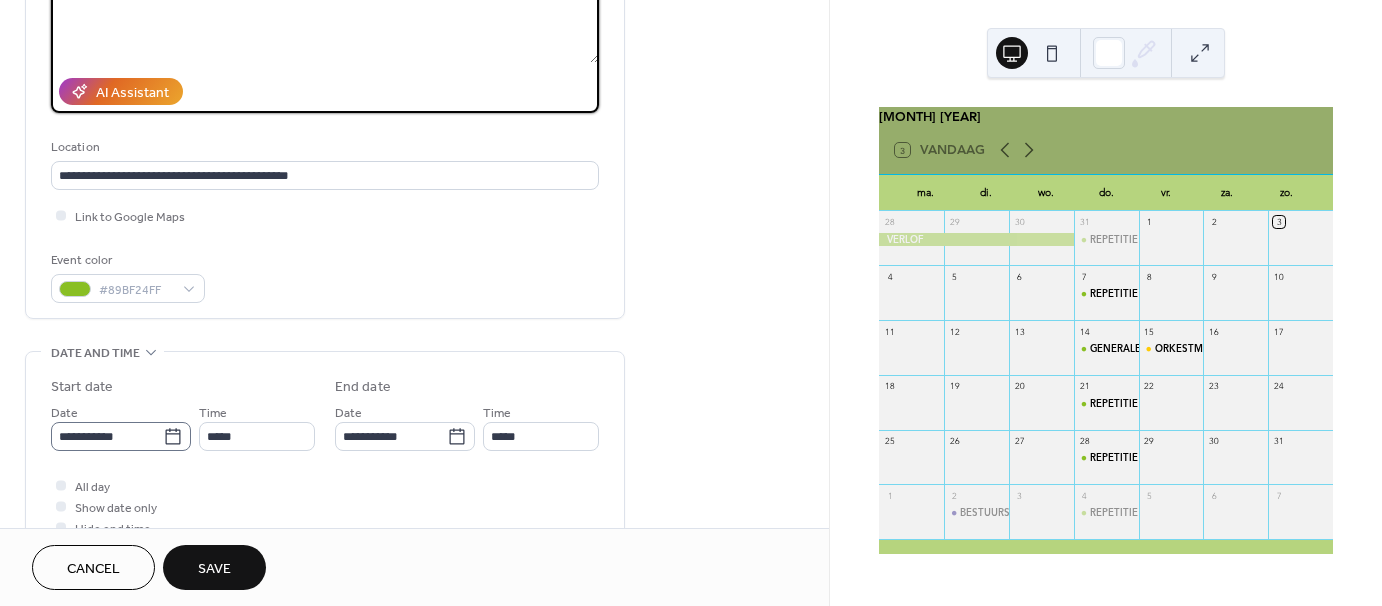 type on "**********" 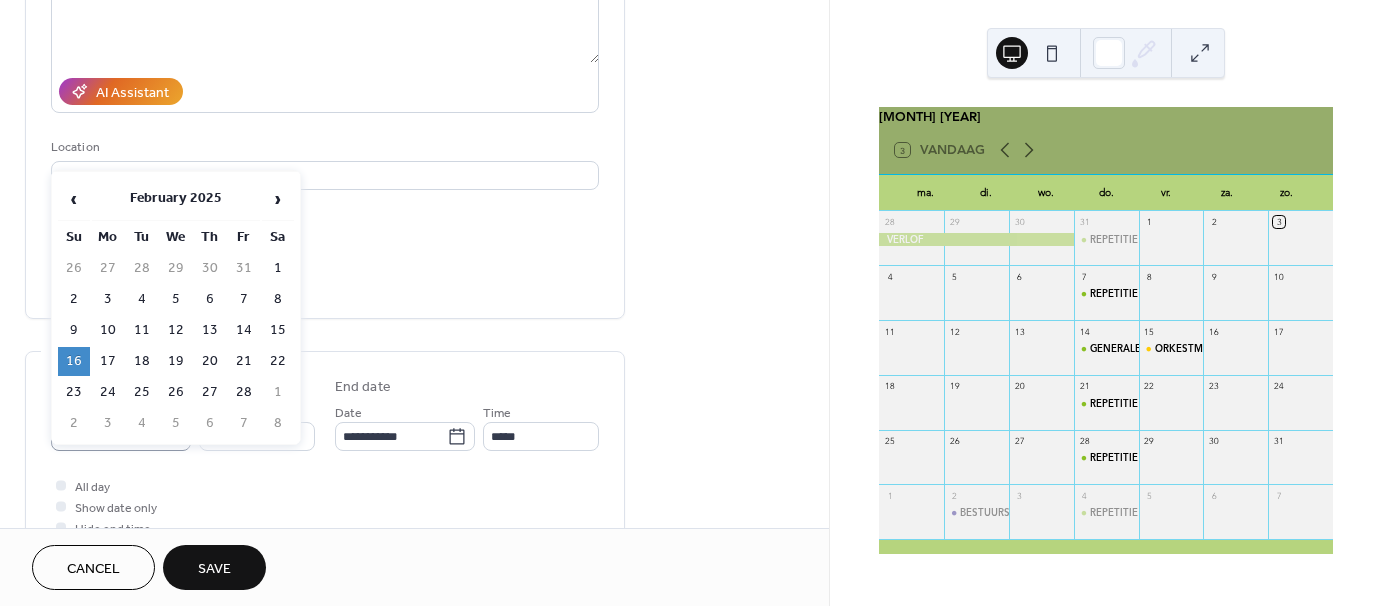click 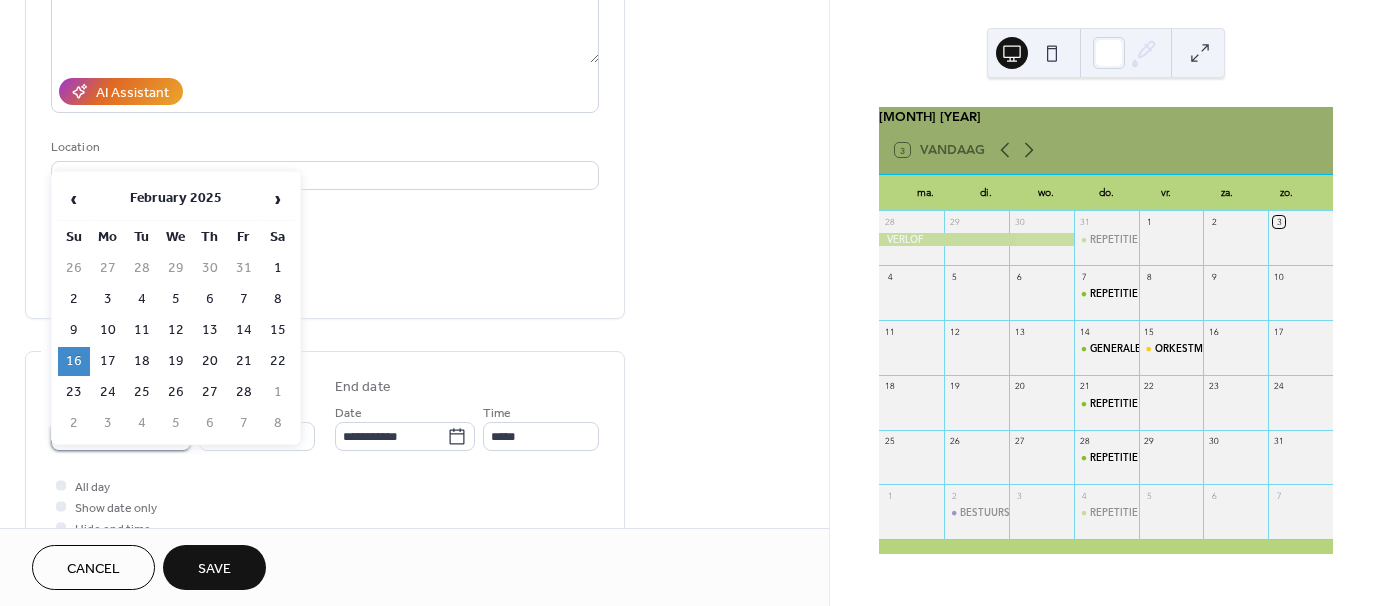 click on "**********" at bounding box center (107, 436) 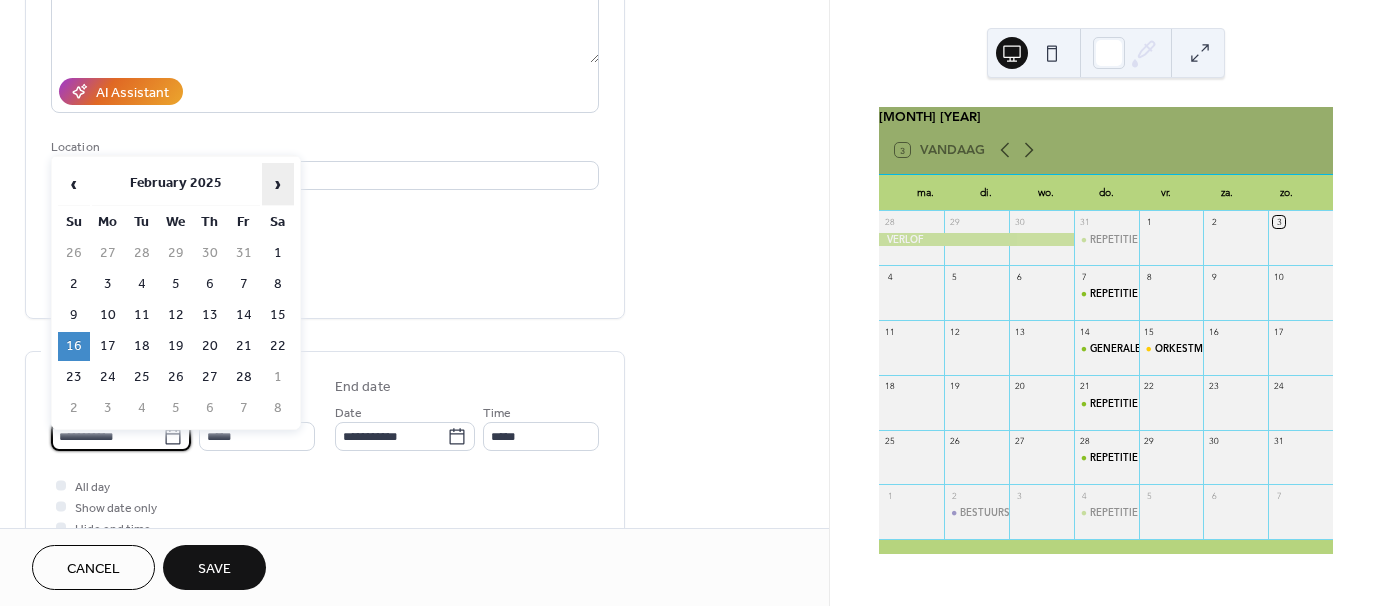 click on "›" at bounding box center [278, 184] 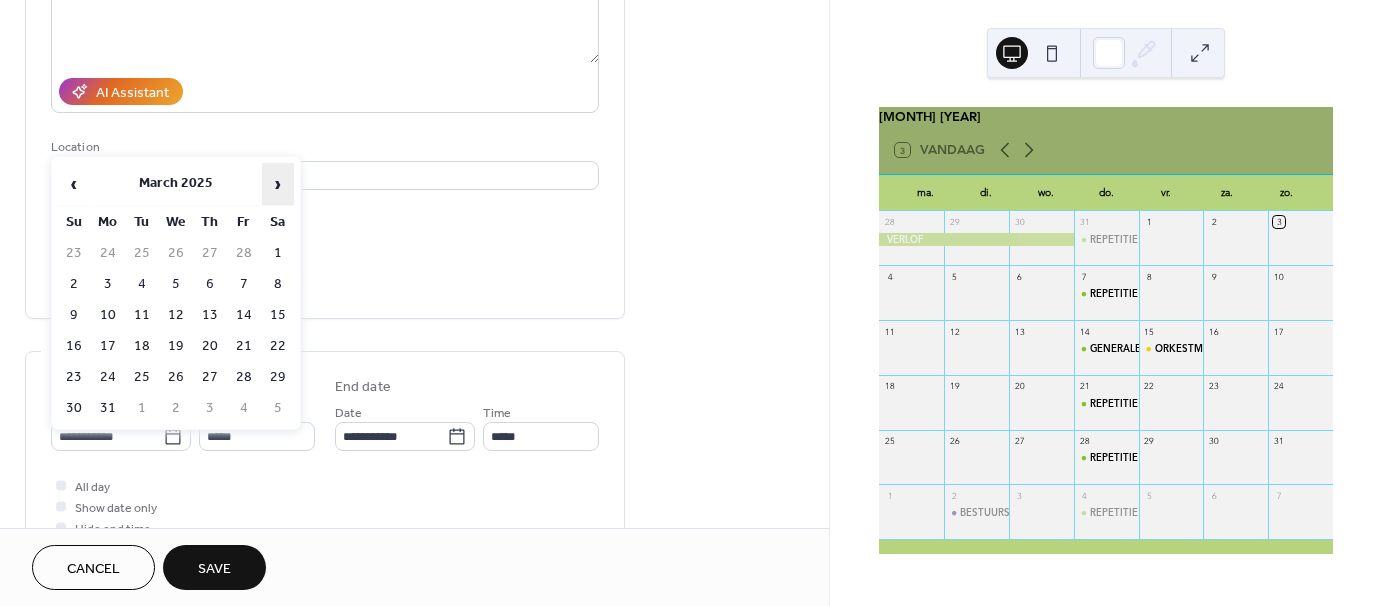 click on "›" at bounding box center (278, 184) 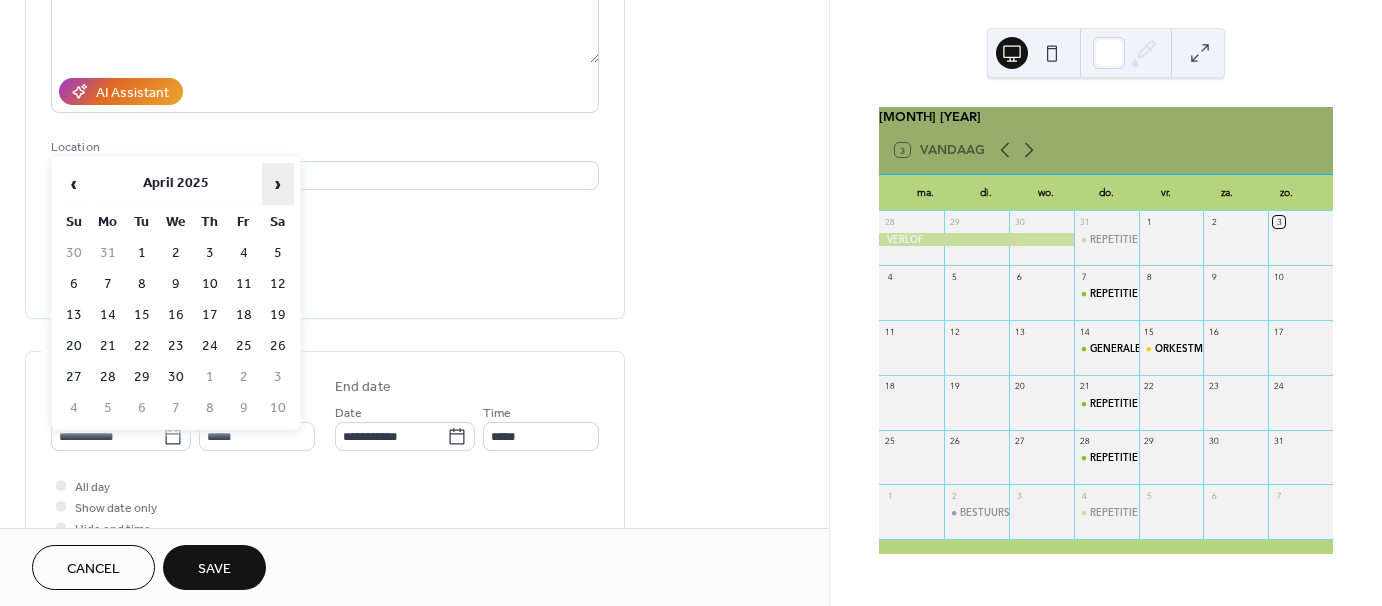 click on "›" at bounding box center (278, 184) 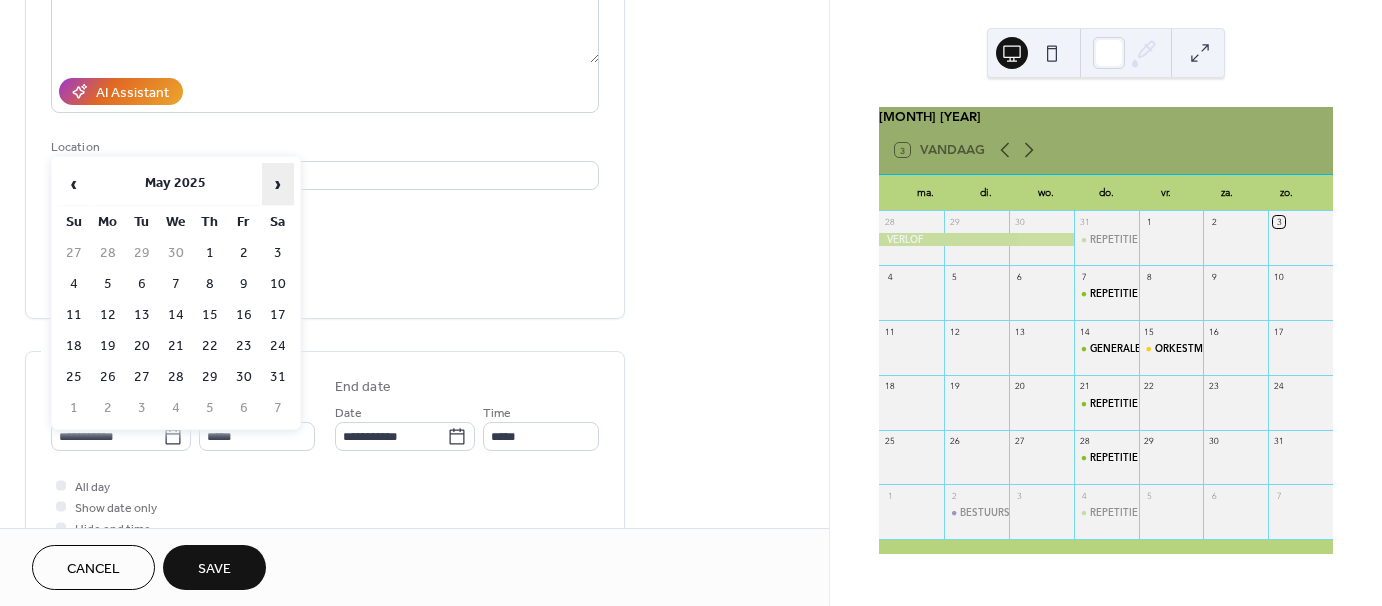 click on "›" at bounding box center (278, 184) 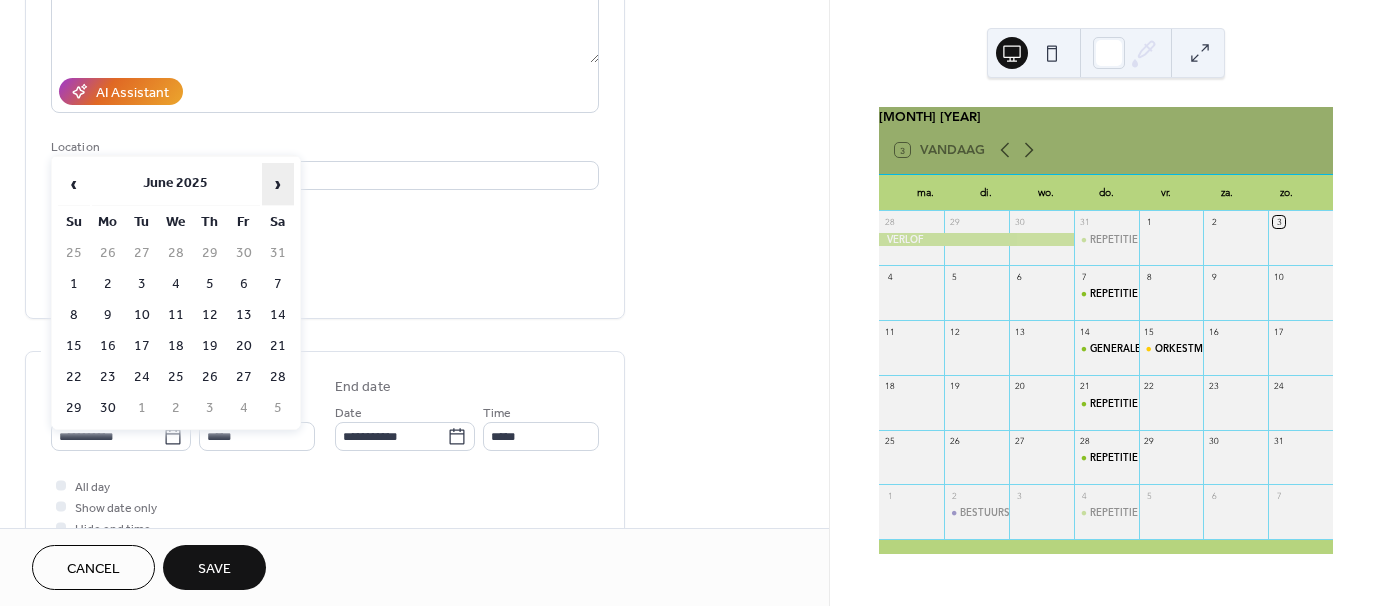 click on "›" at bounding box center (278, 184) 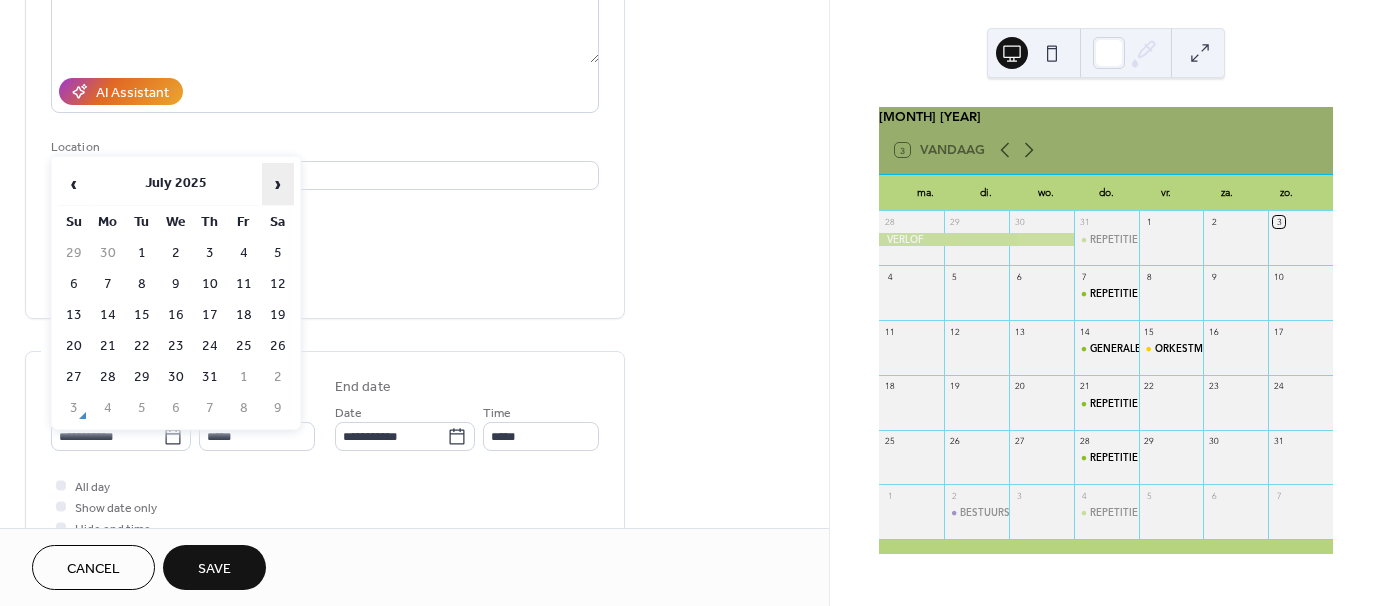 click on "›" at bounding box center [278, 184] 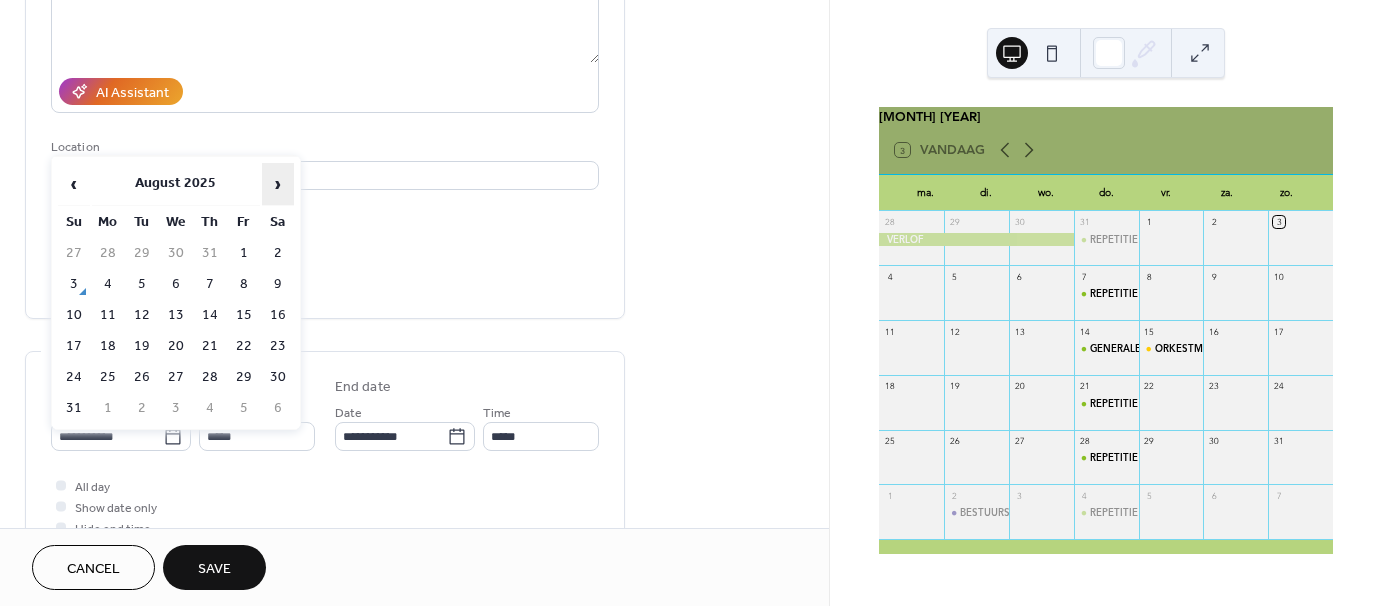 click on "›" at bounding box center [278, 184] 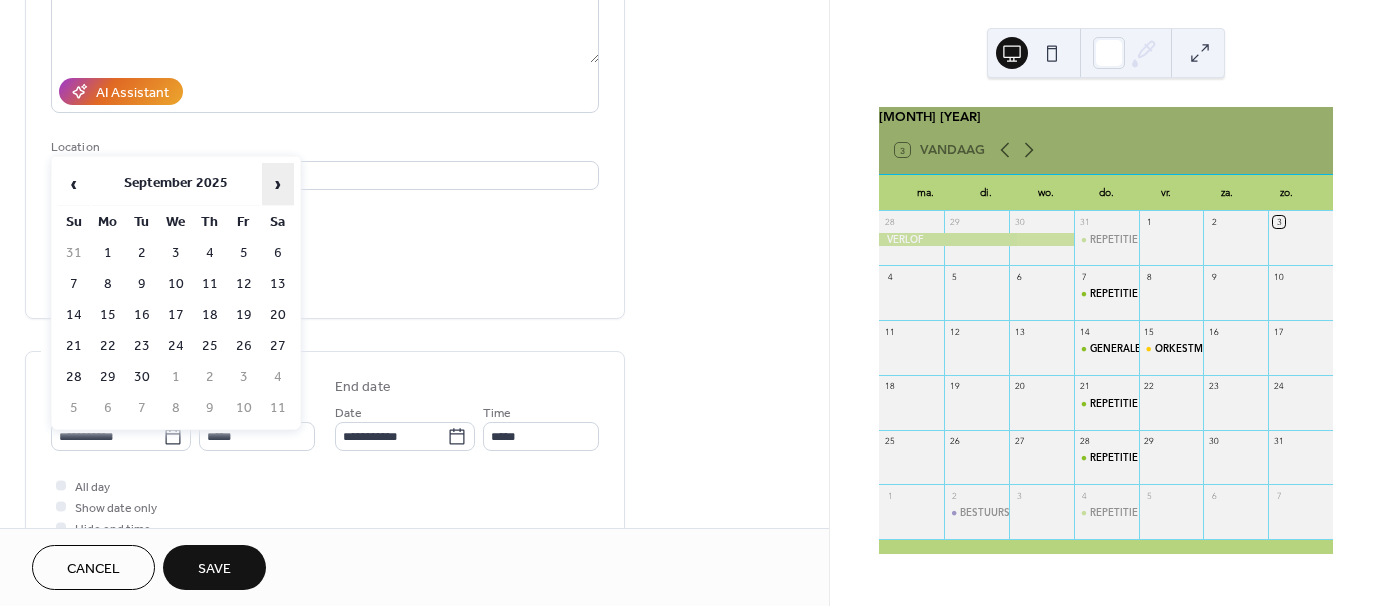 click on "›" at bounding box center (278, 184) 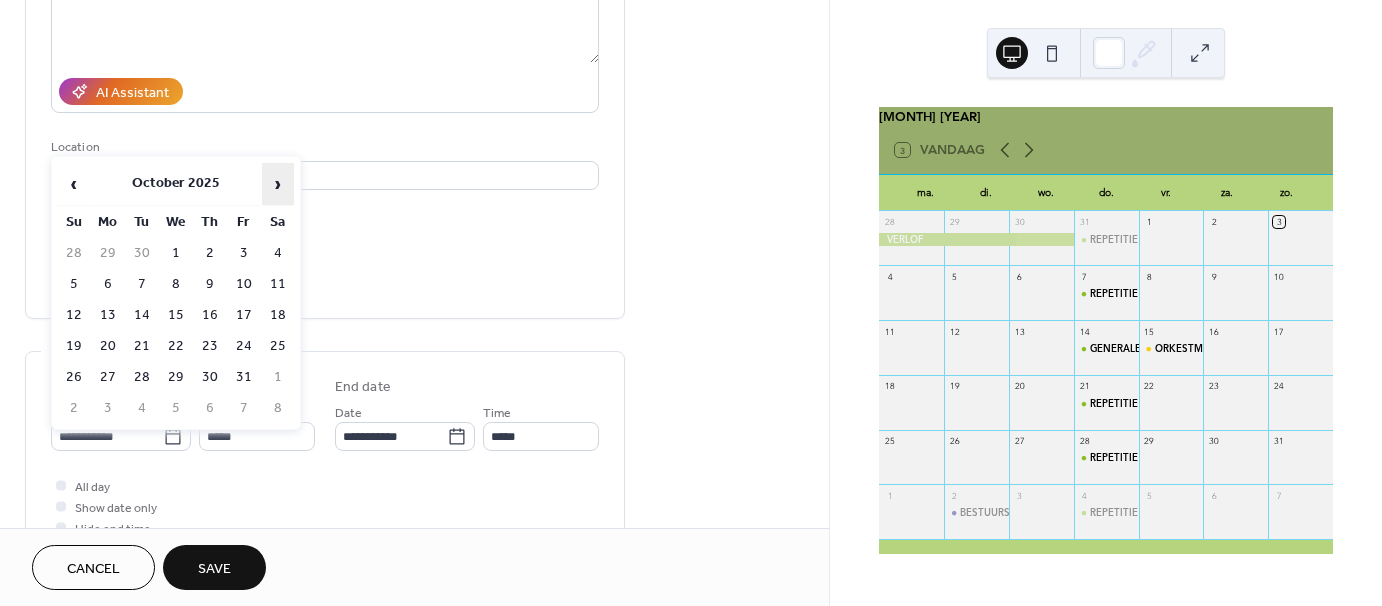 click on "›" at bounding box center (278, 184) 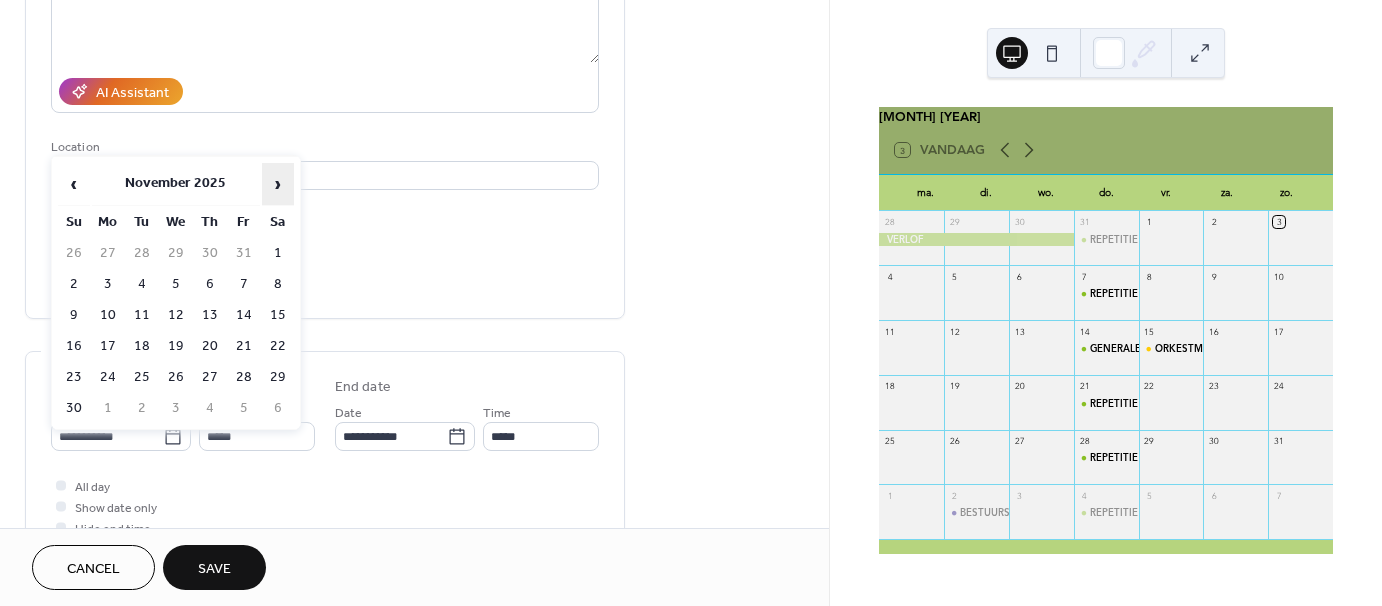 click on "›" at bounding box center [278, 184] 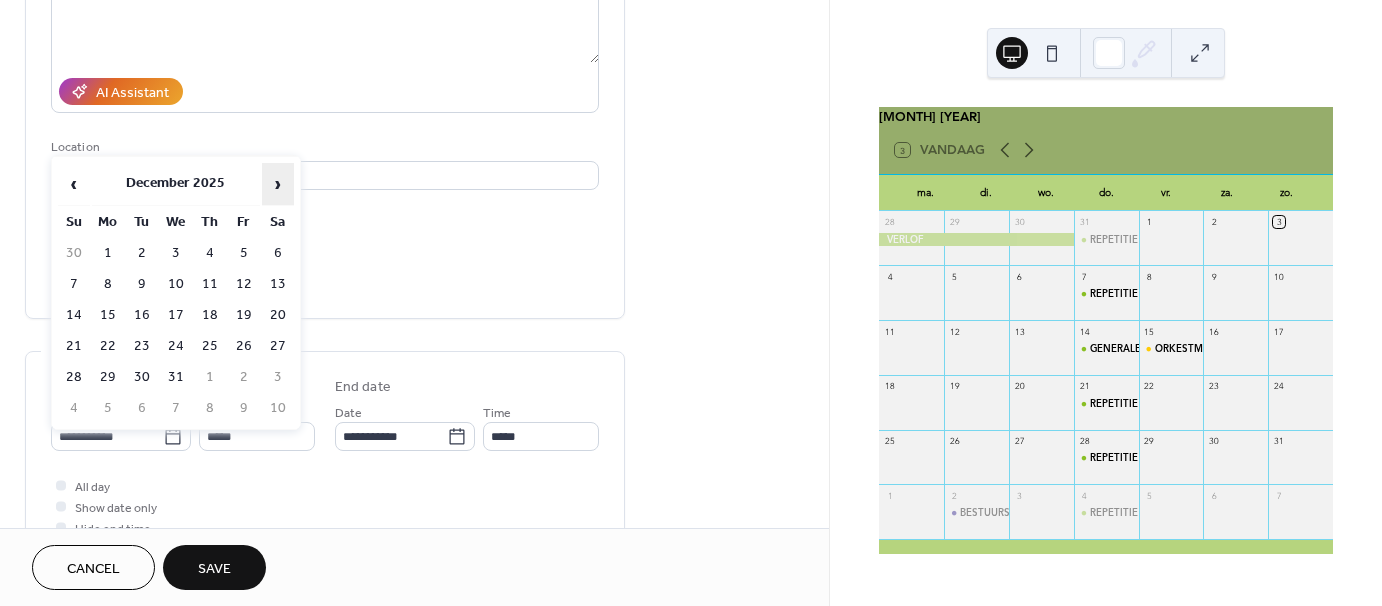 click on "›" at bounding box center [278, 184] 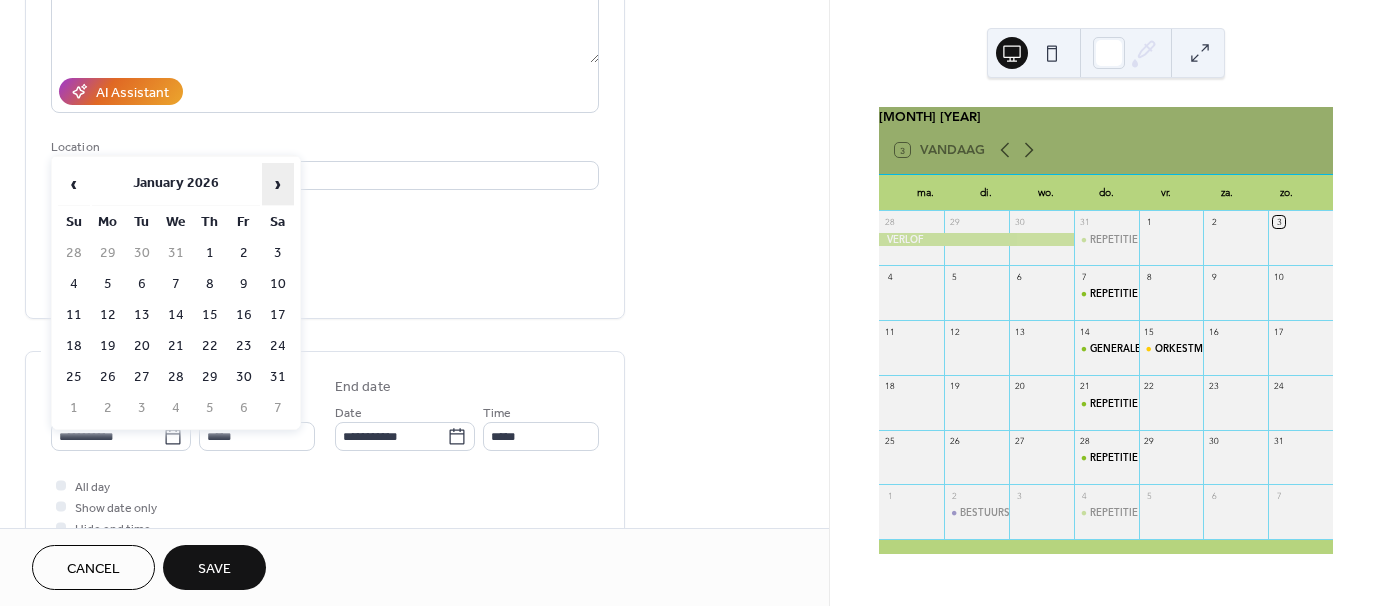 click on "›" at bounding box center (278, 184) 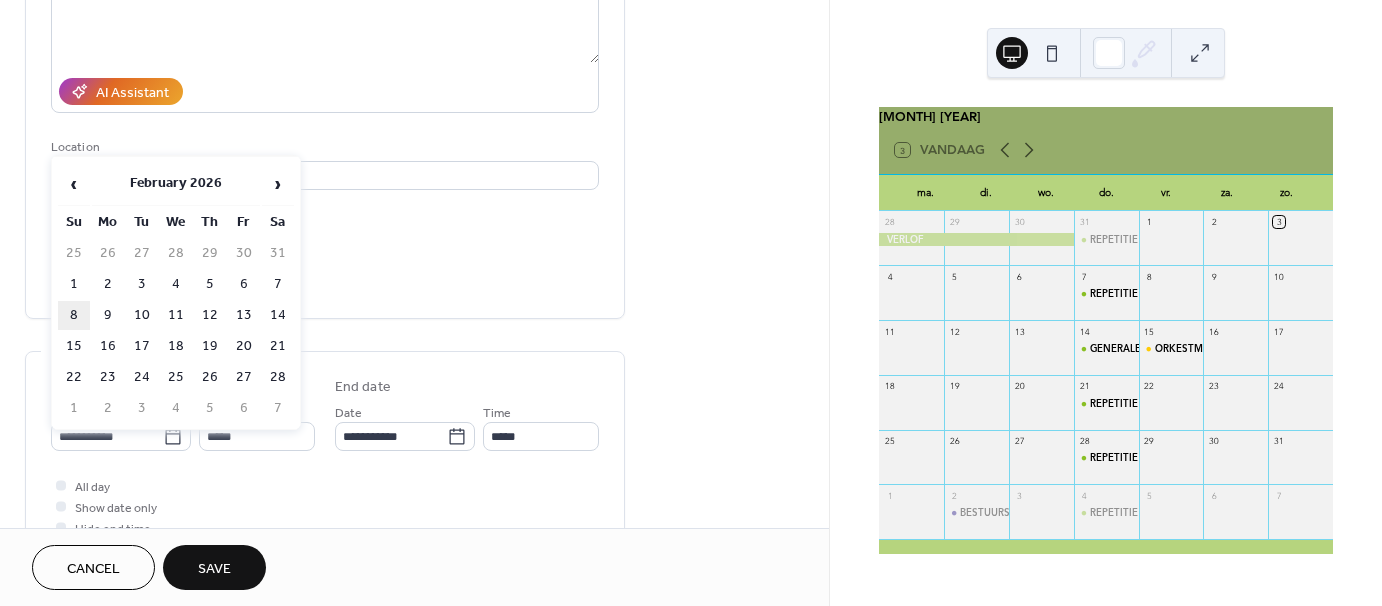 click on "8" at bounding box center (74, 315) 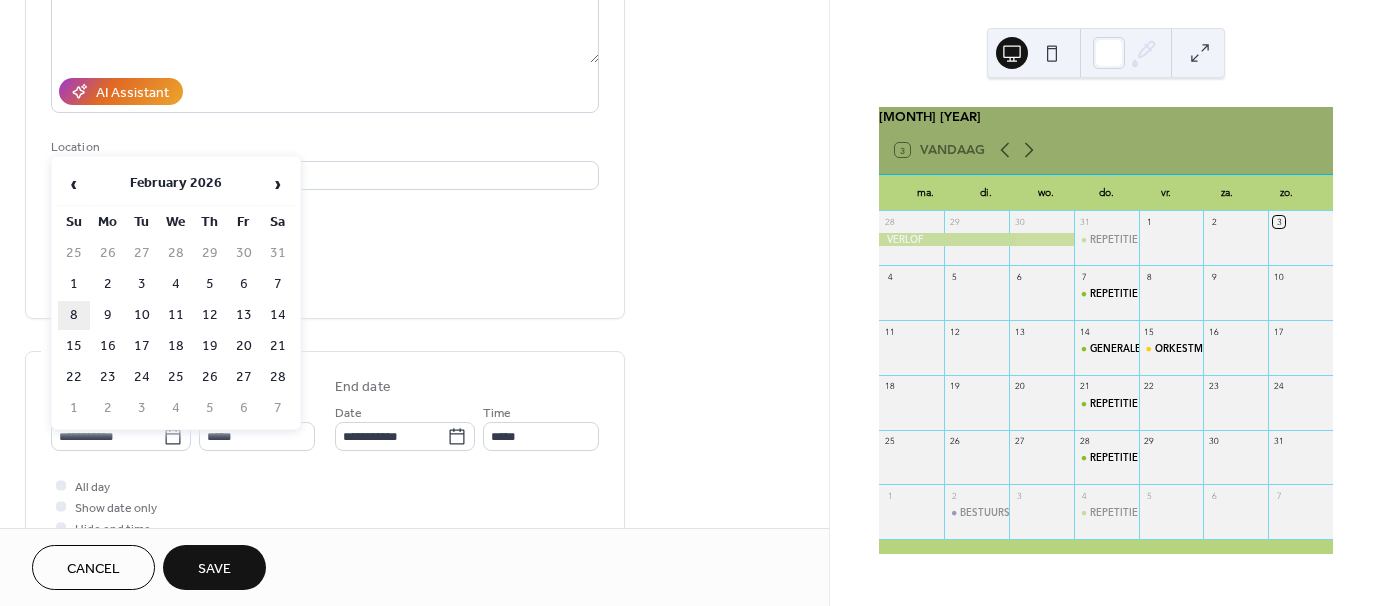 type on "**********" 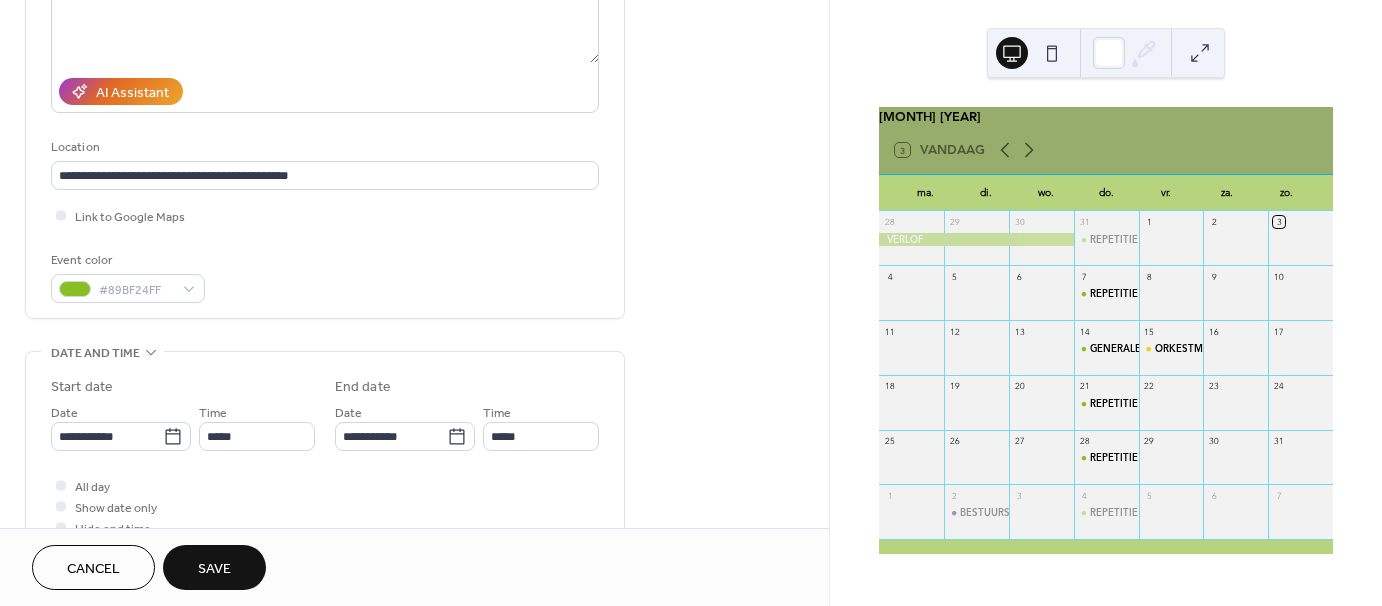 click on "Save" at bounding box center [214, 569] 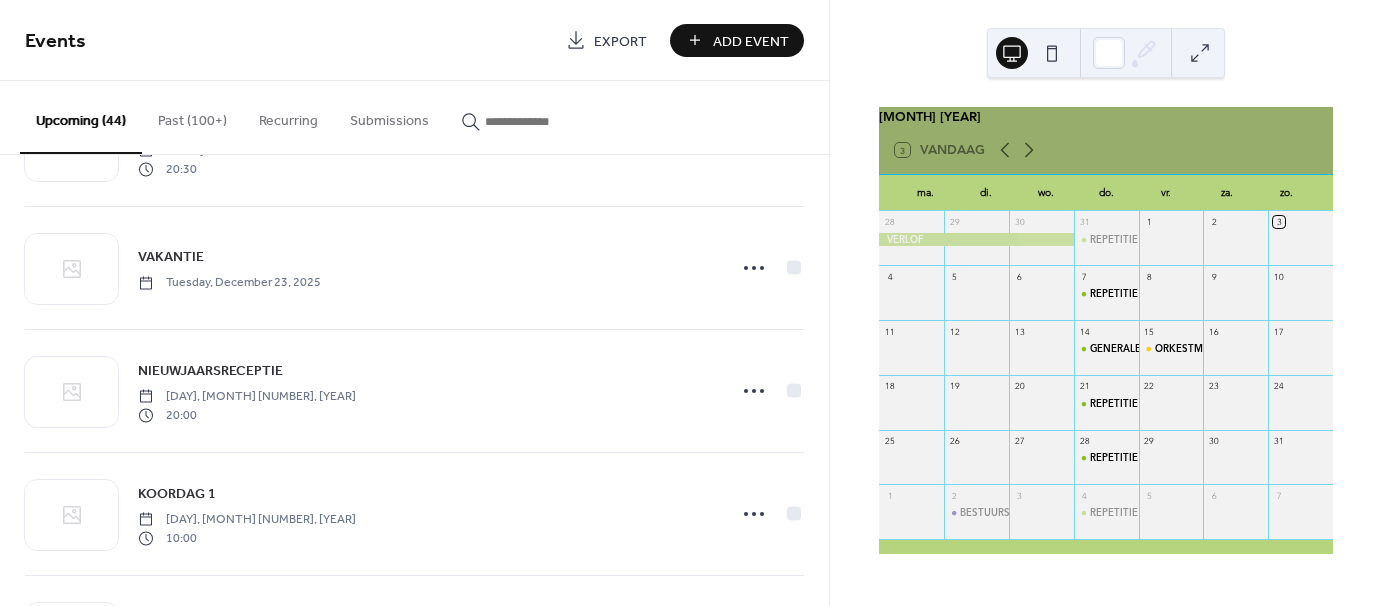 scroll, scrollTop: 3891, scrollLeft: 0, axis: vertical 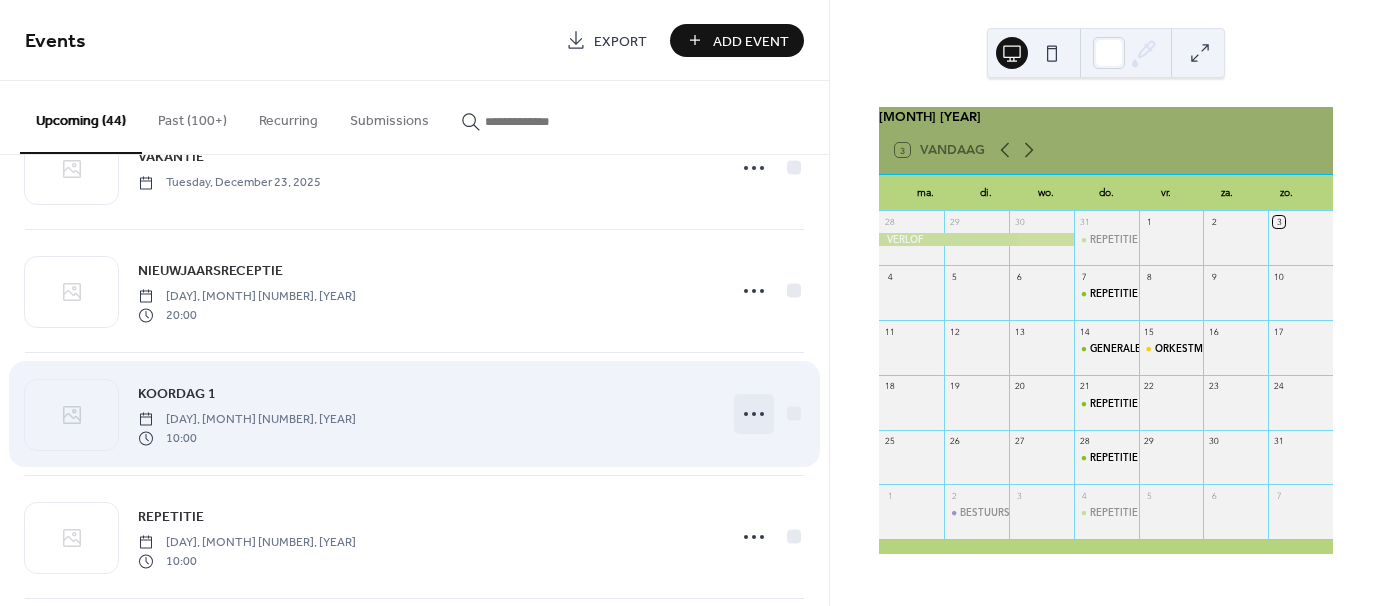 click 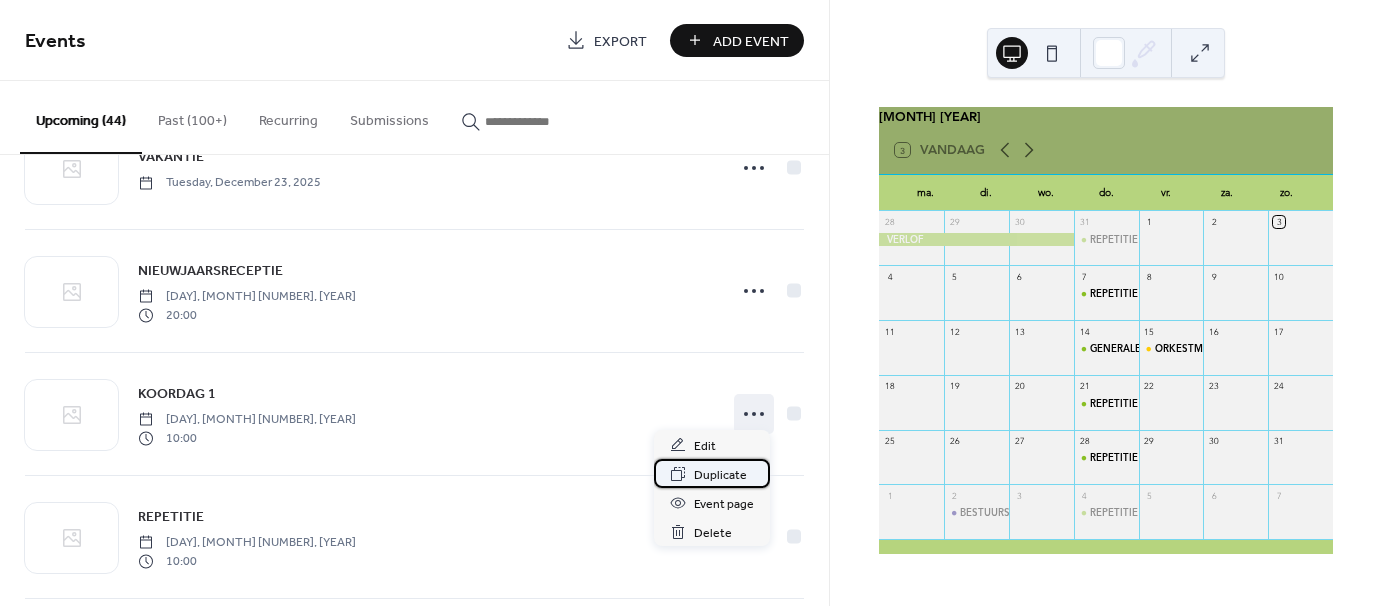 click on "Duplicate" at bounding box center (720, 475) 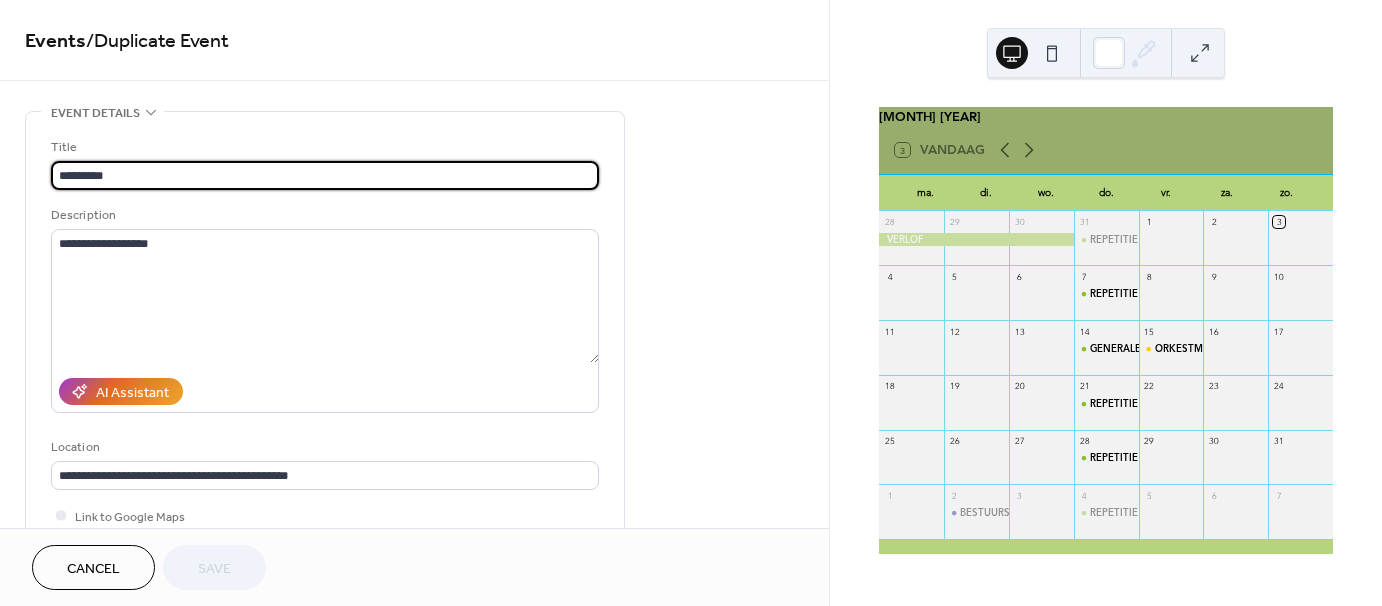 click on "*********" at bounding box center (325, 175) 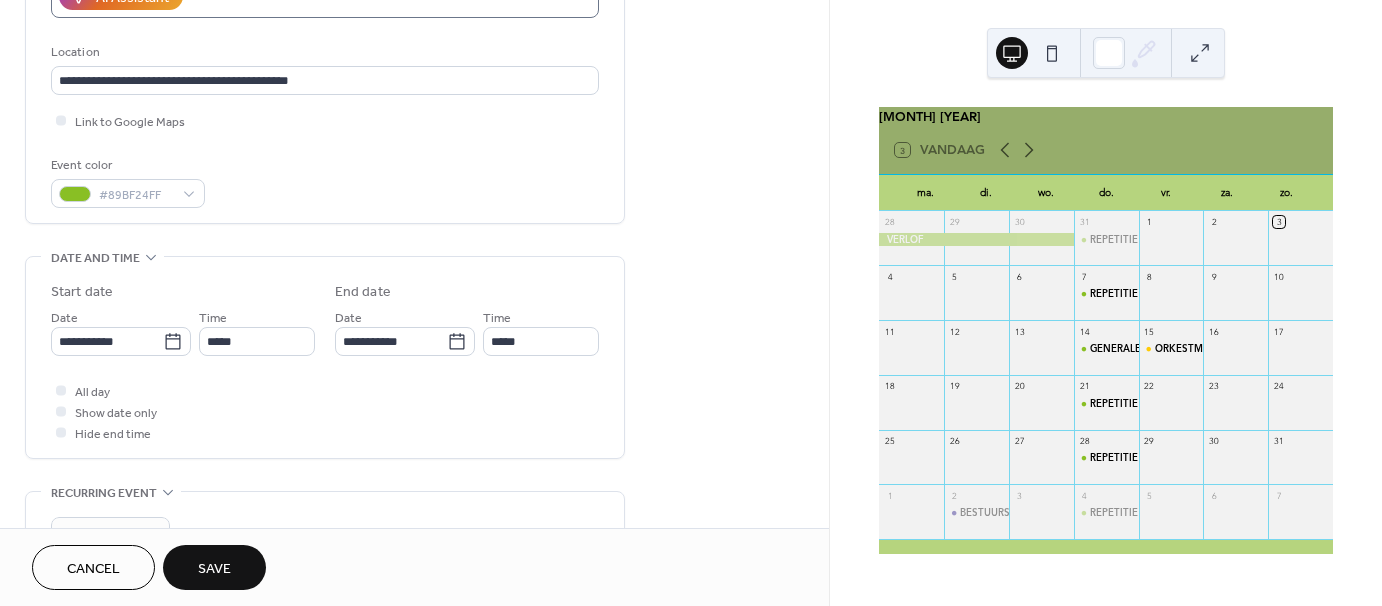 scroll, scrollTop: 400, scrollLeft: 0, axis: vertical 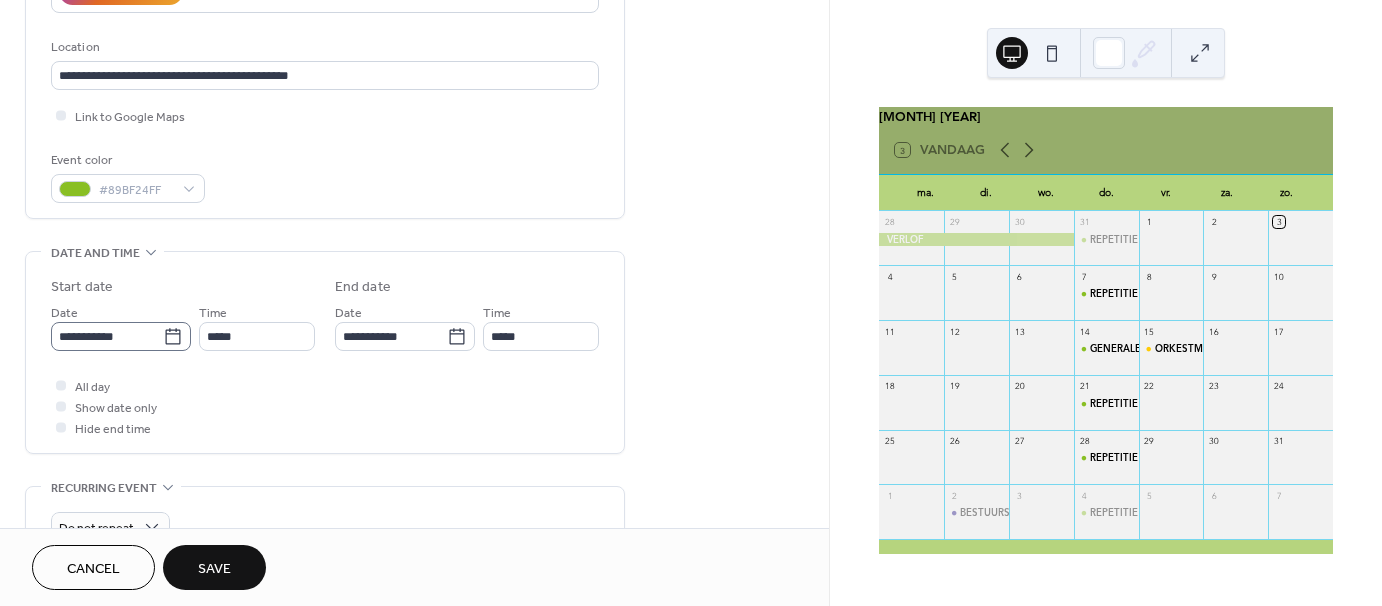 type on "*********" 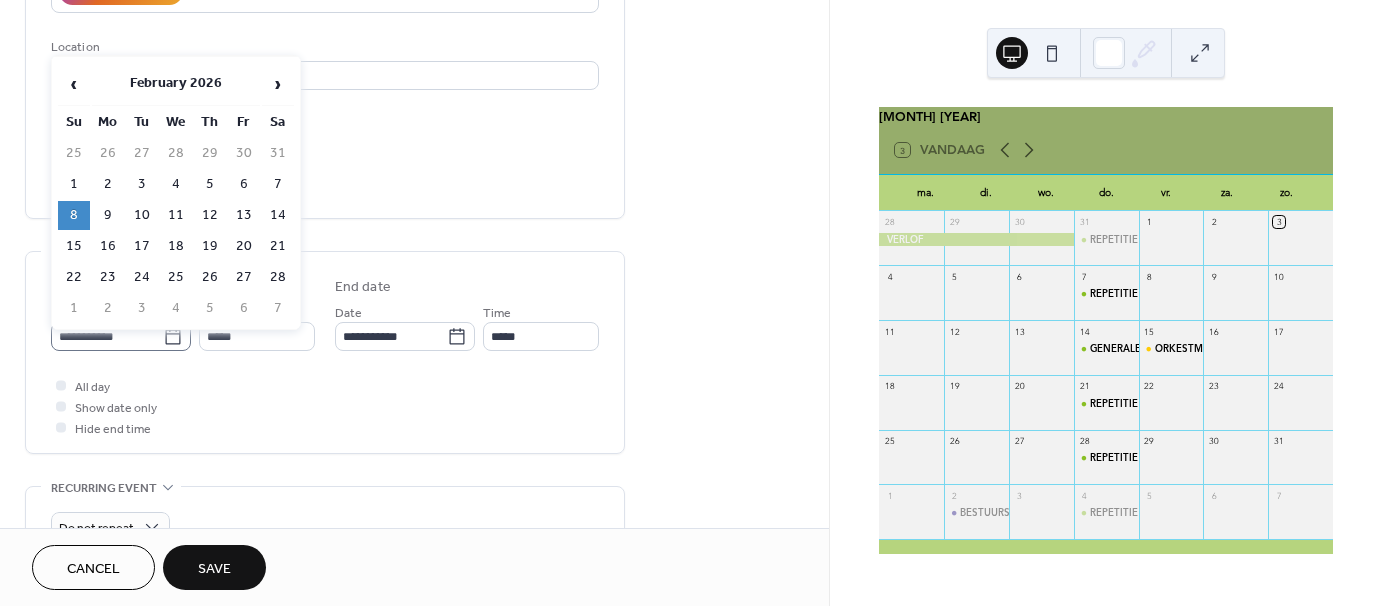 click 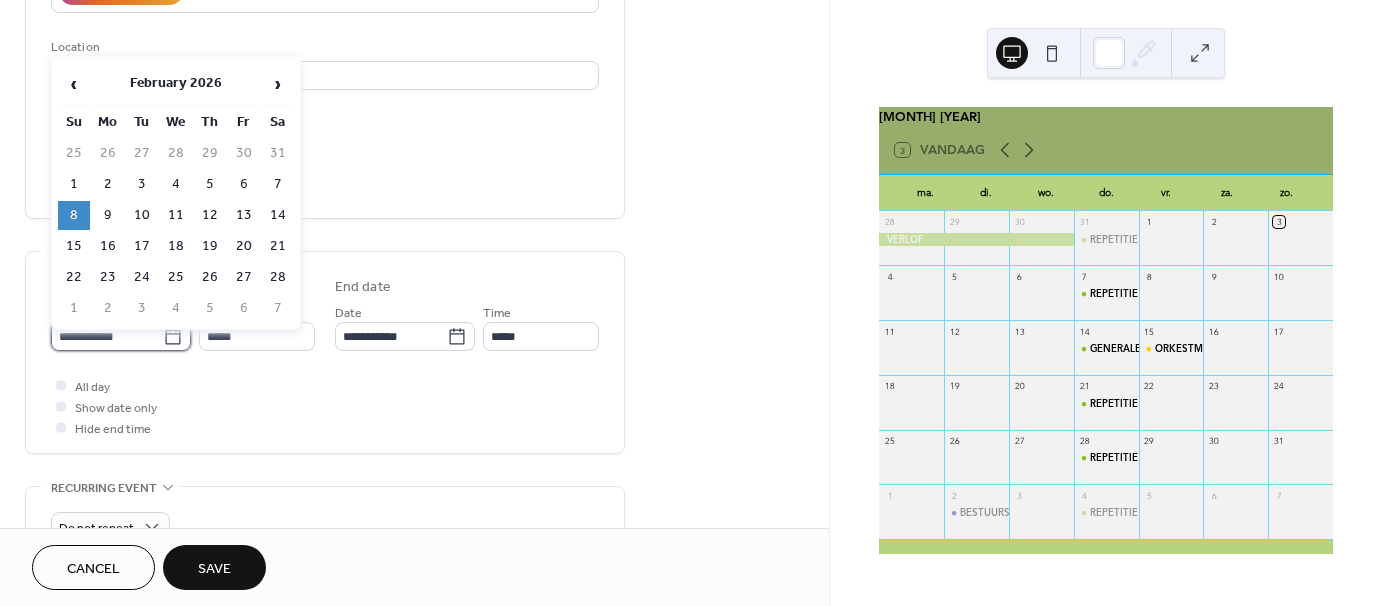 click on "**********" at bounding box center [107, 336] 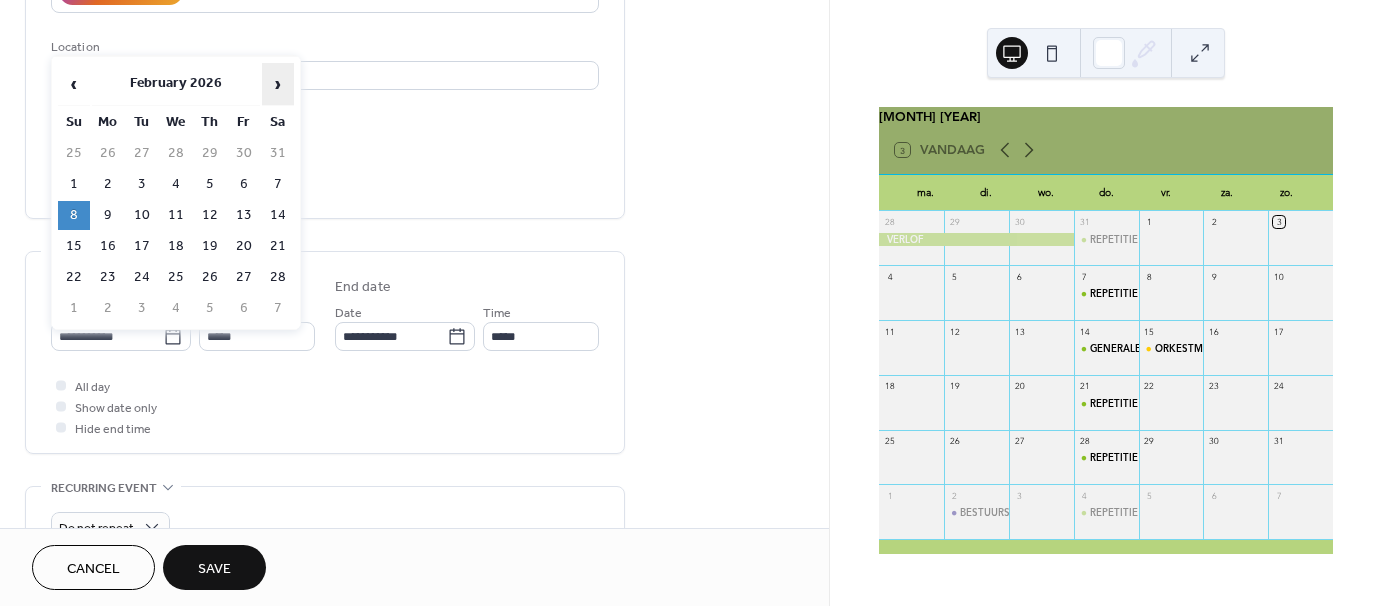 click on "›" at bounding box center [278, 84] 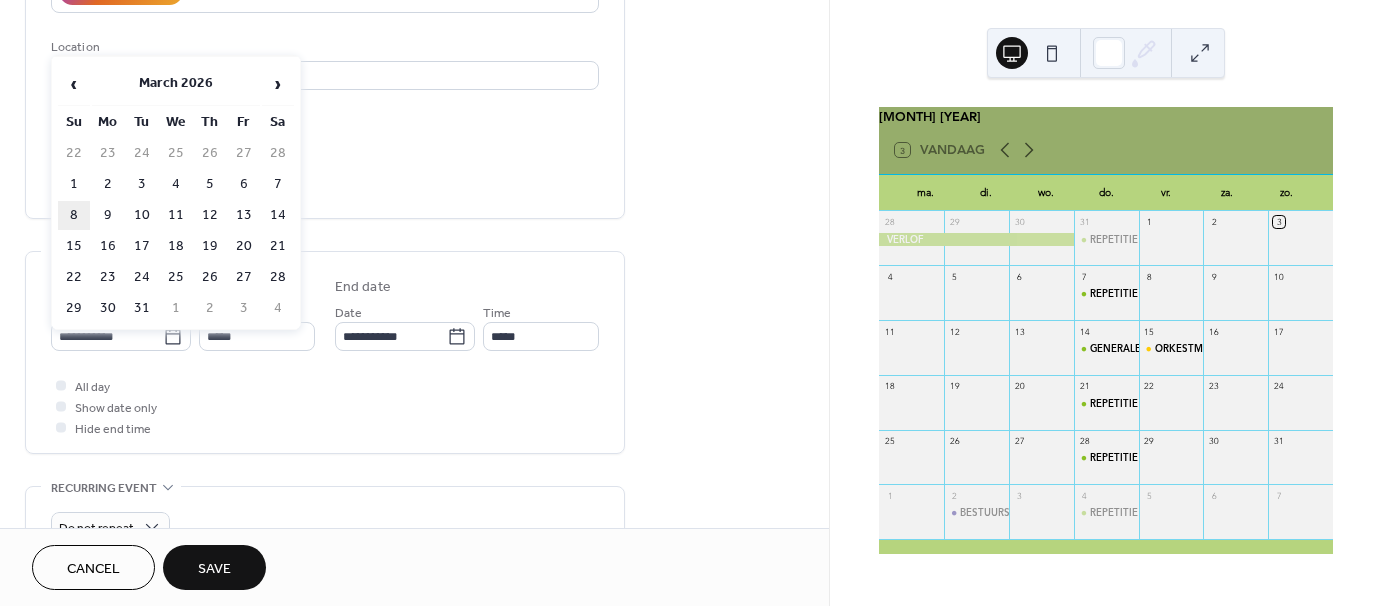 click on "8" at bounding box center (74, 215) 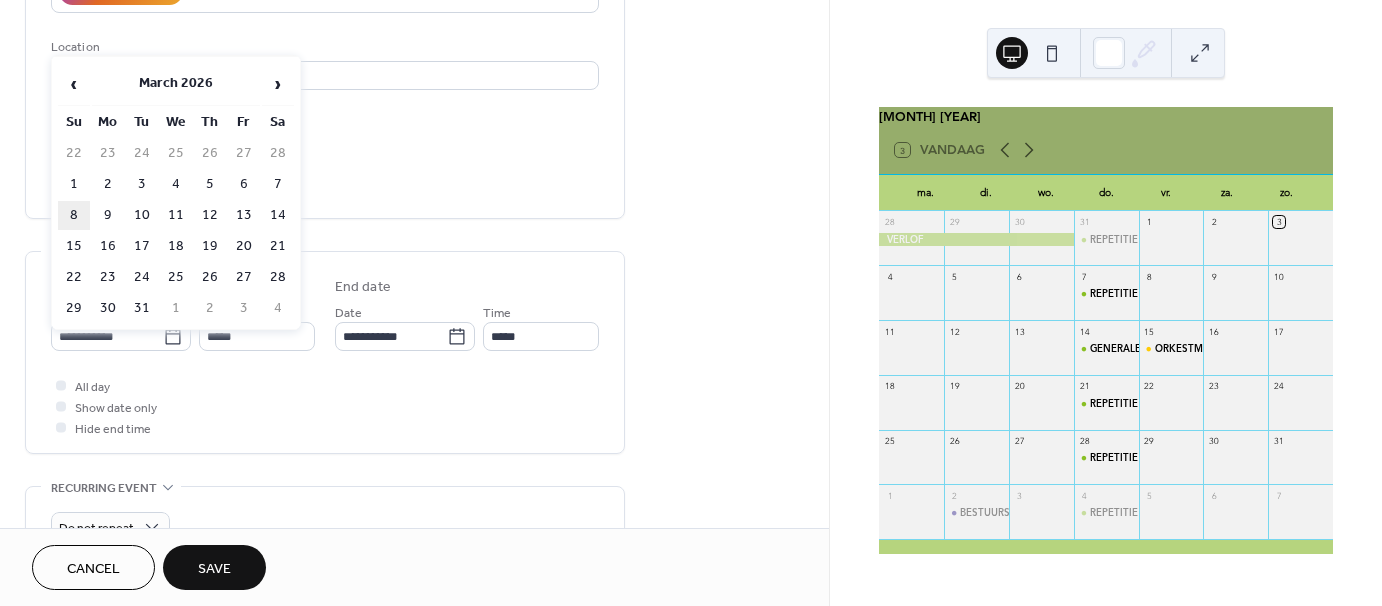 type on "**********" 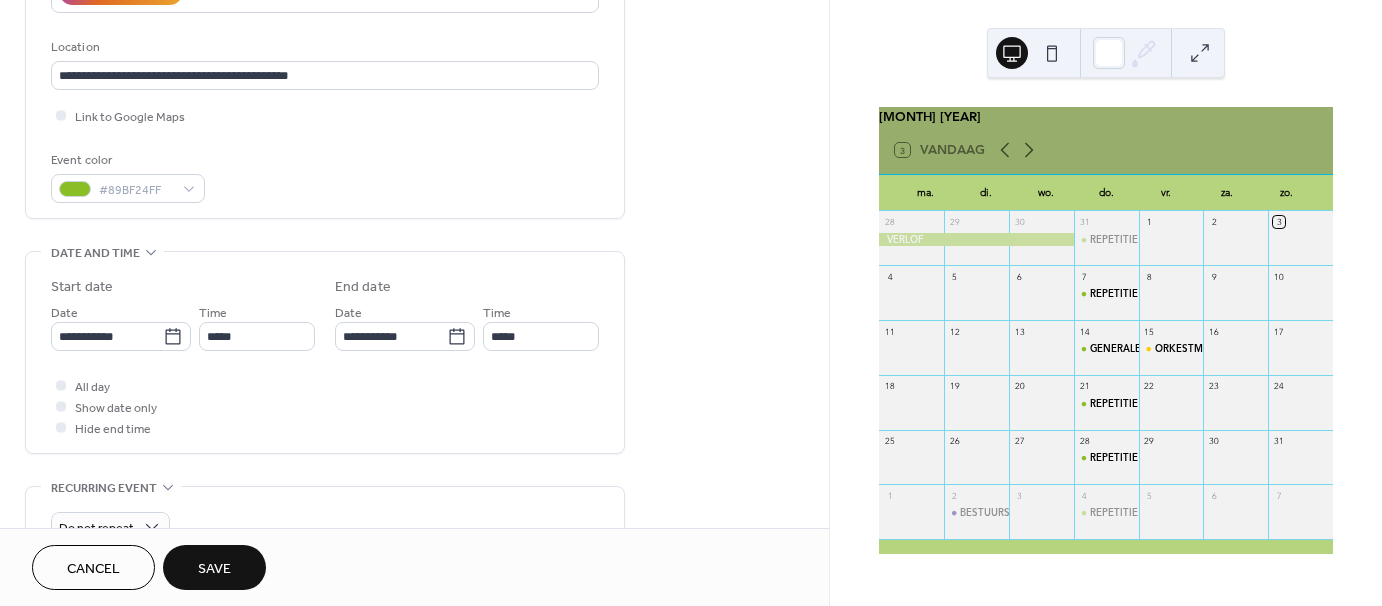 click on "Save" at bounding box center [214, 569] 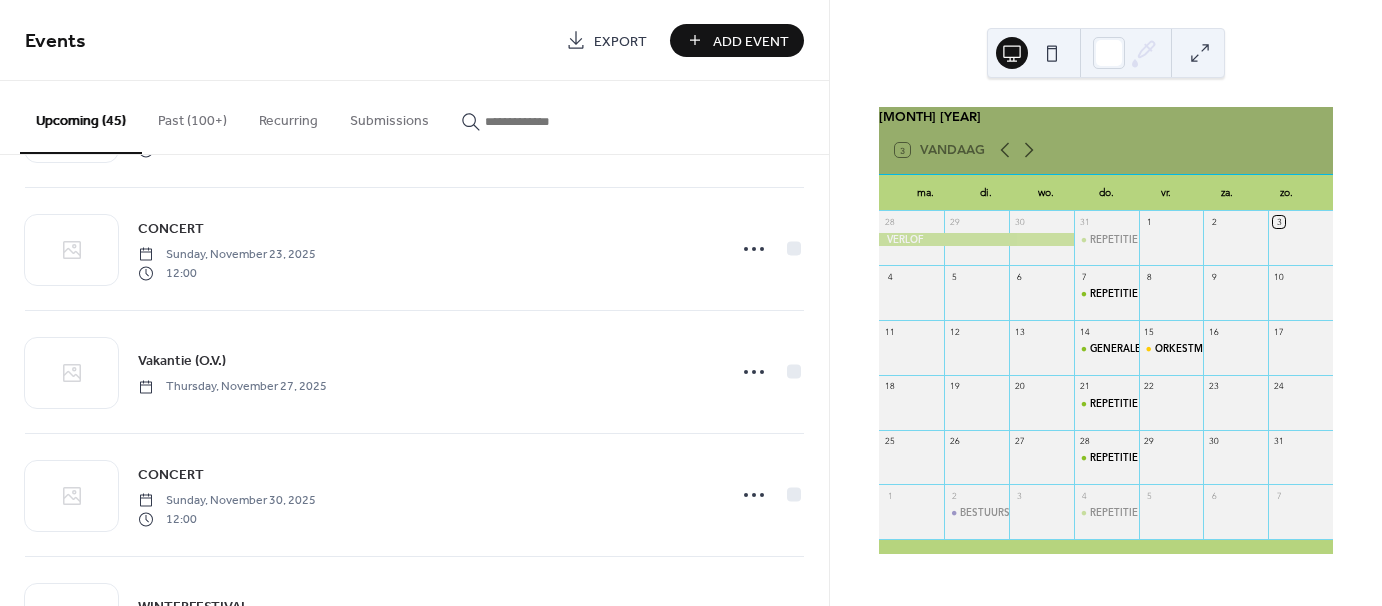 scroll, scrollTop: 3000, scrollLeft: 0, axis: vertical 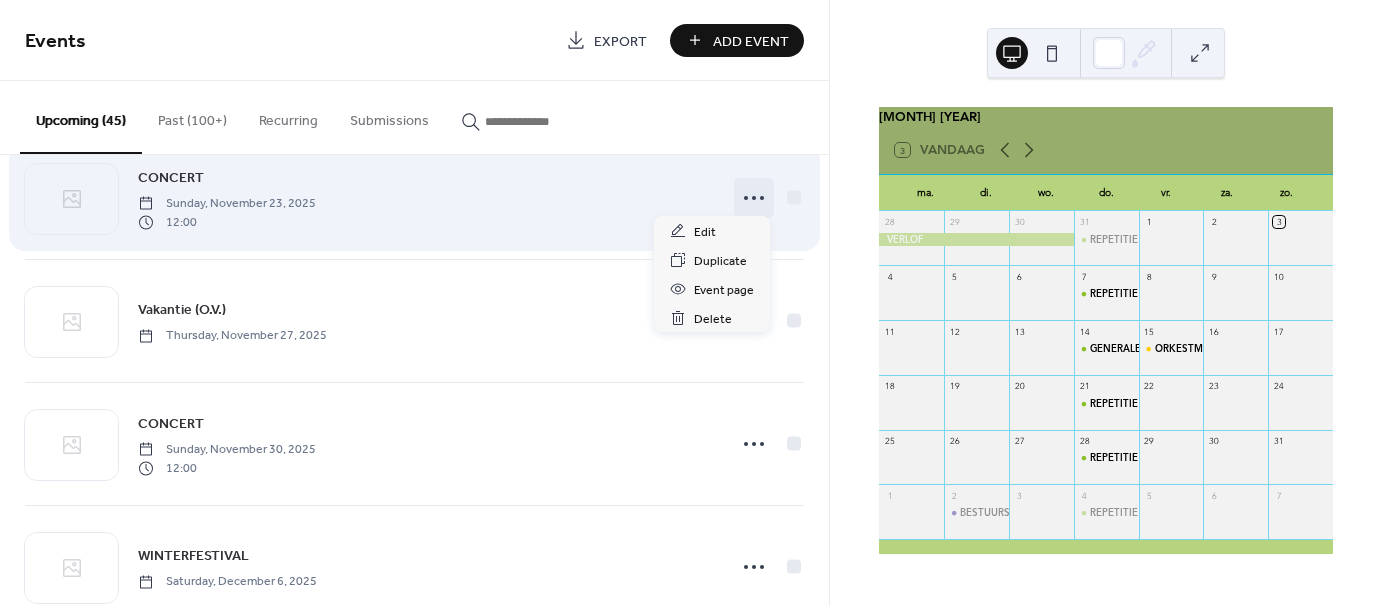 click 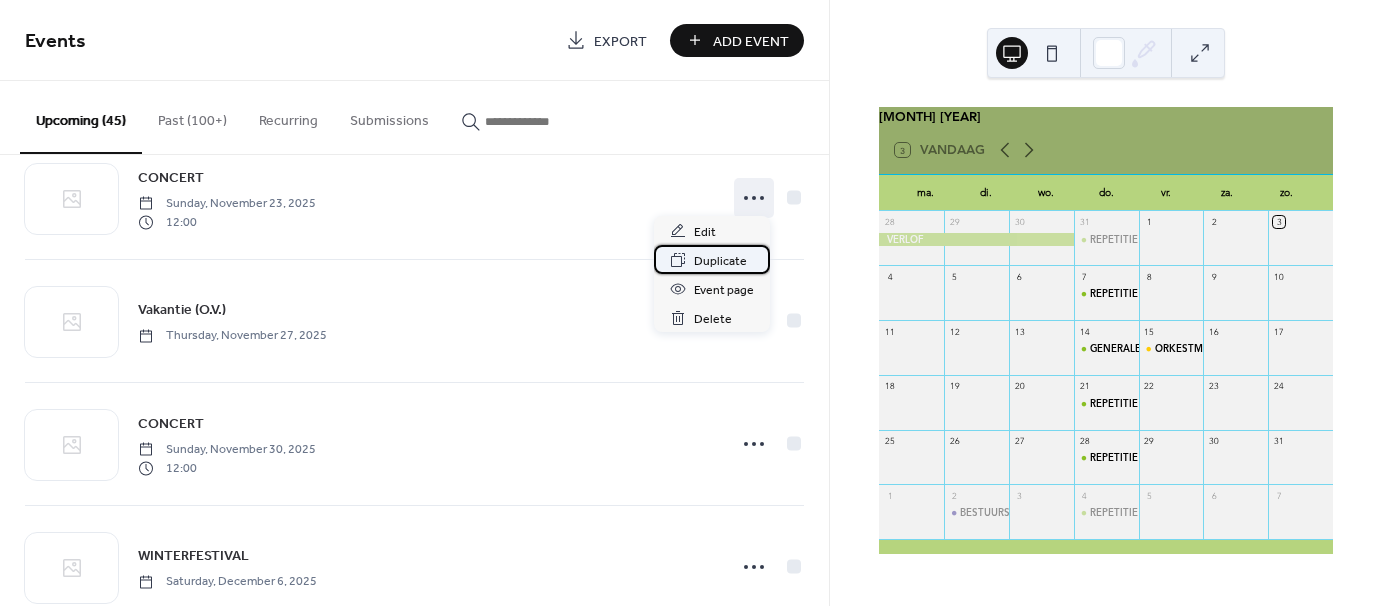 click on "Duplicate" at bounding box center (720, 261) 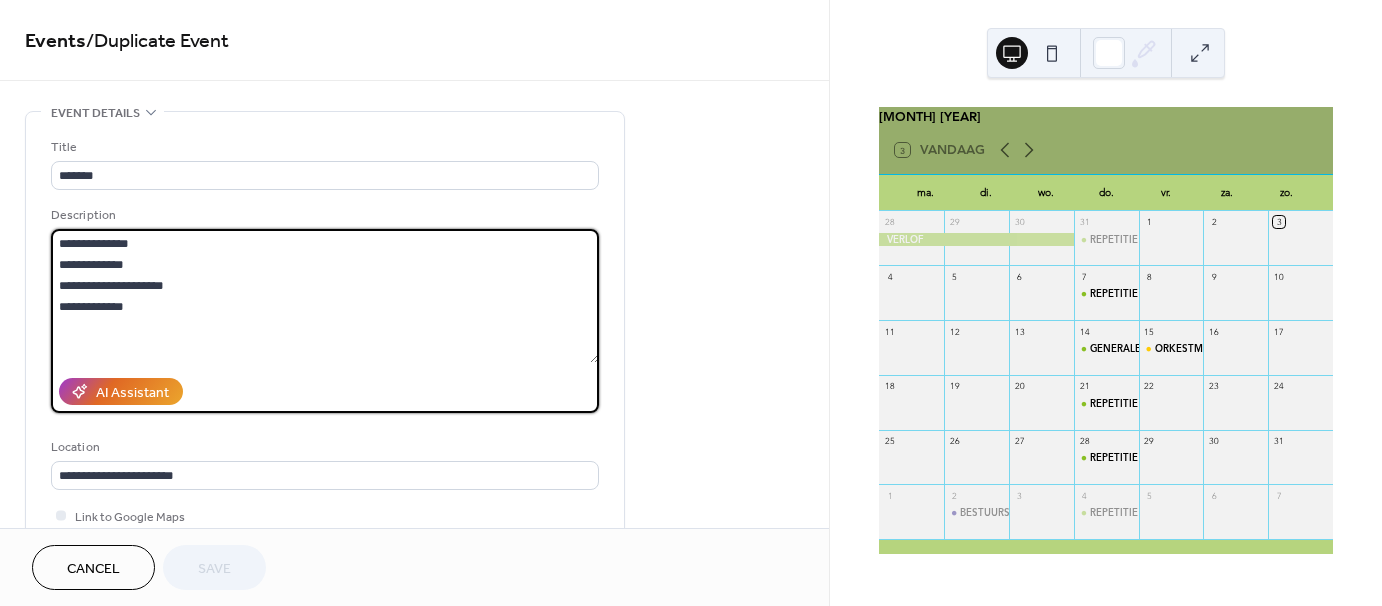 drag, startPoint x: 147, startPoint y: 305, endPoint x: 48, endPoint y: 231, distance: 123.60016 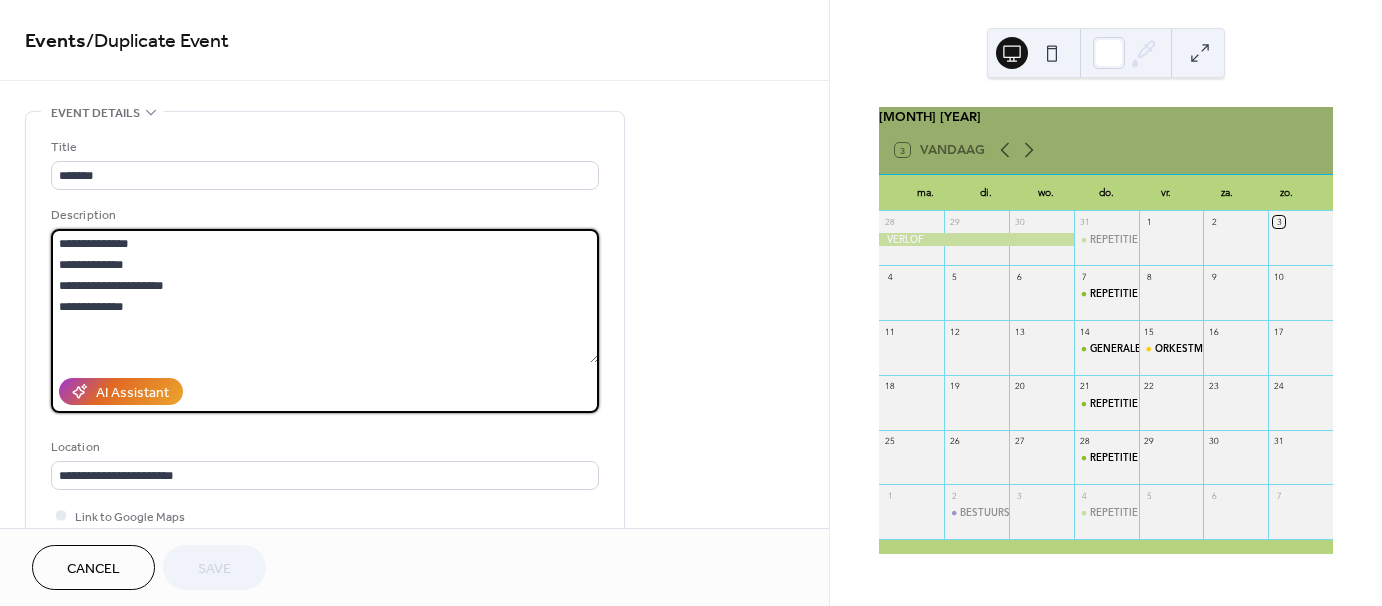click on "**********" at bounding box center (325, 365) 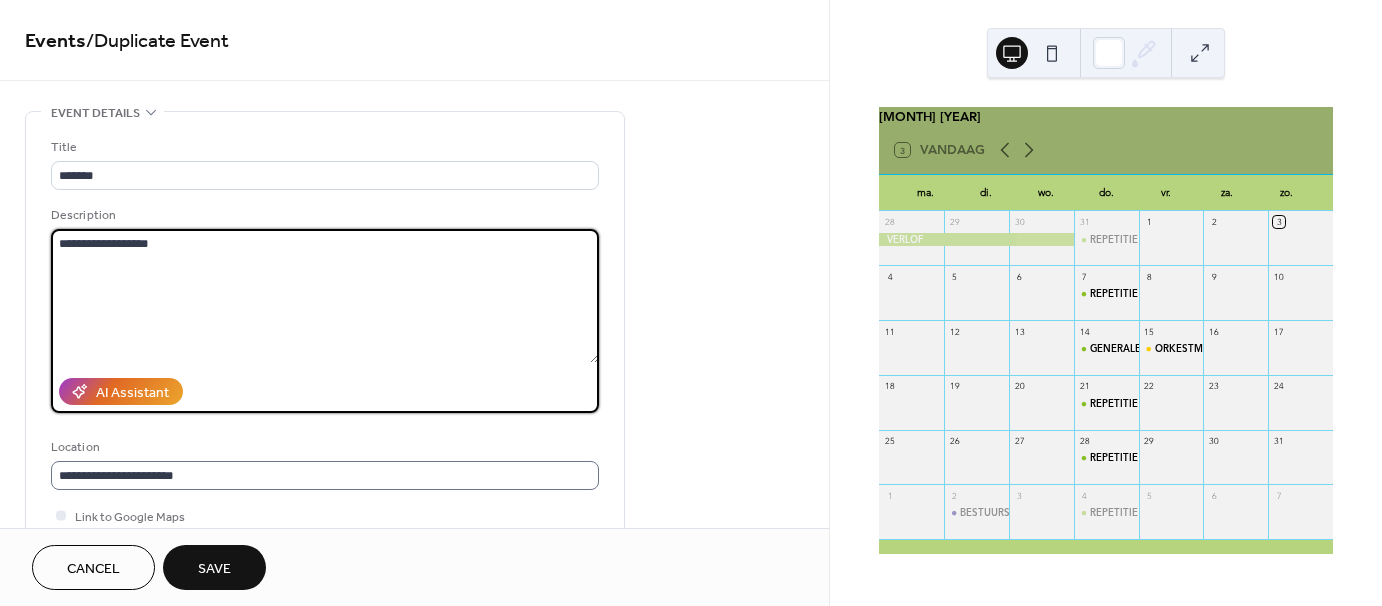 type on "**********" 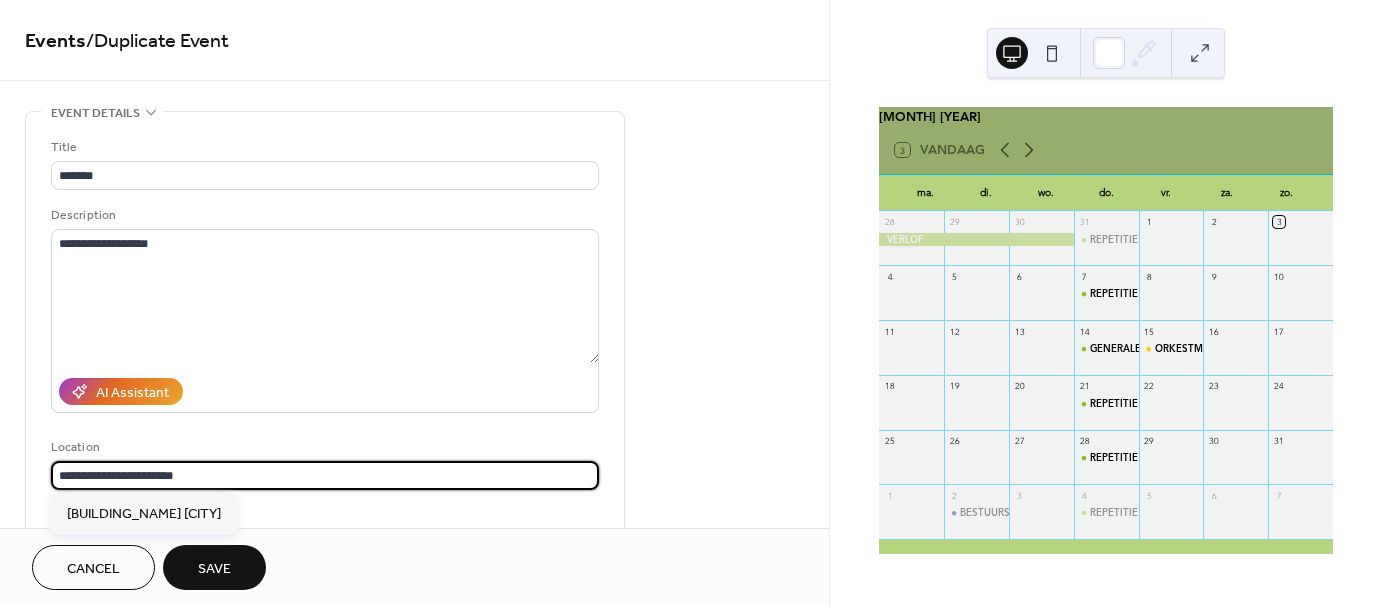 click on "**********" at bounding box center [325, 475] 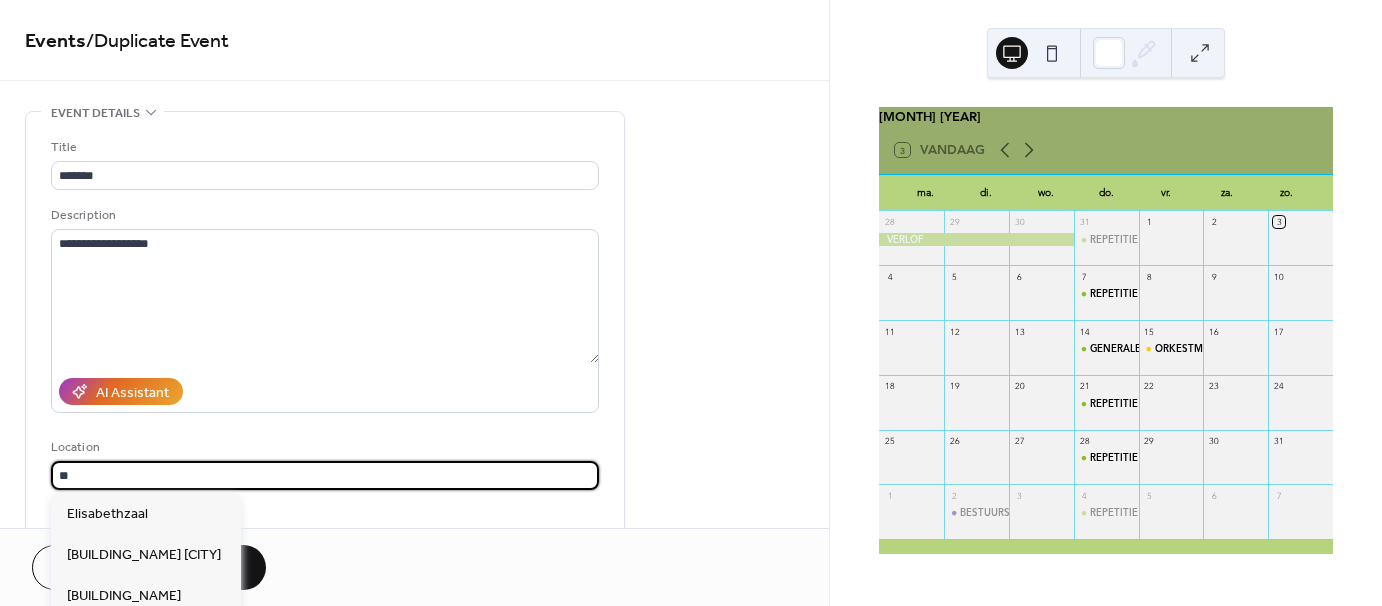 type on "*" 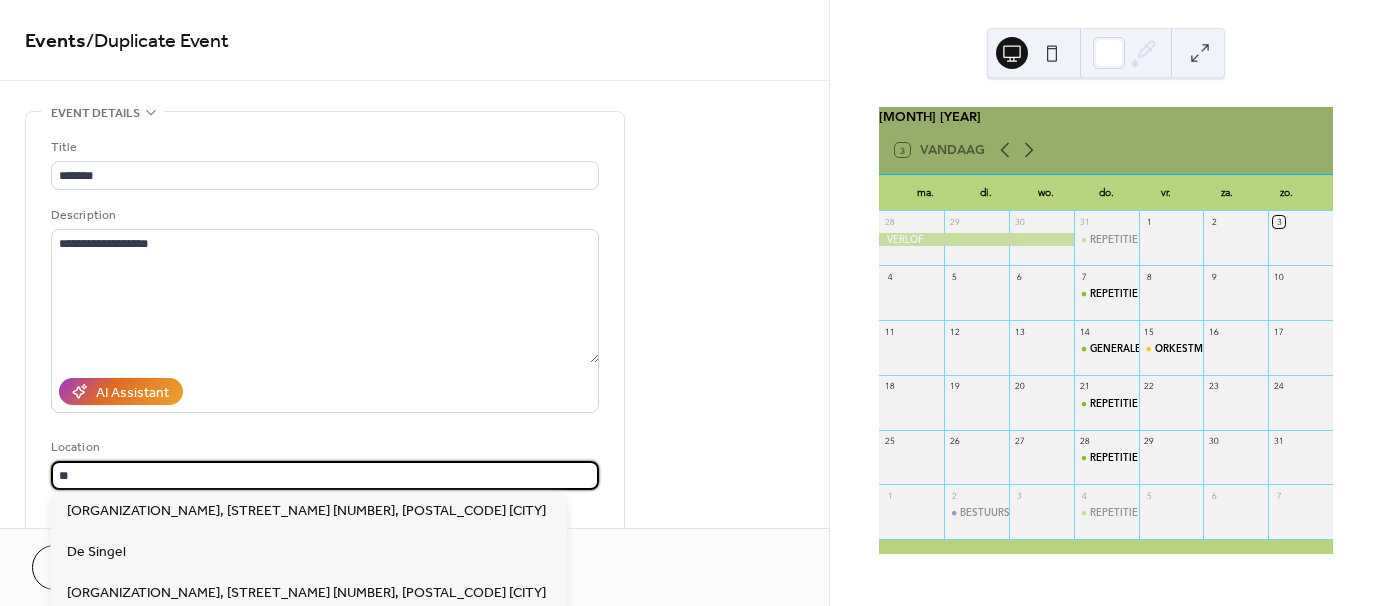 scroll, scrollTop: 82, scrollLeft: 0, axis: vertical 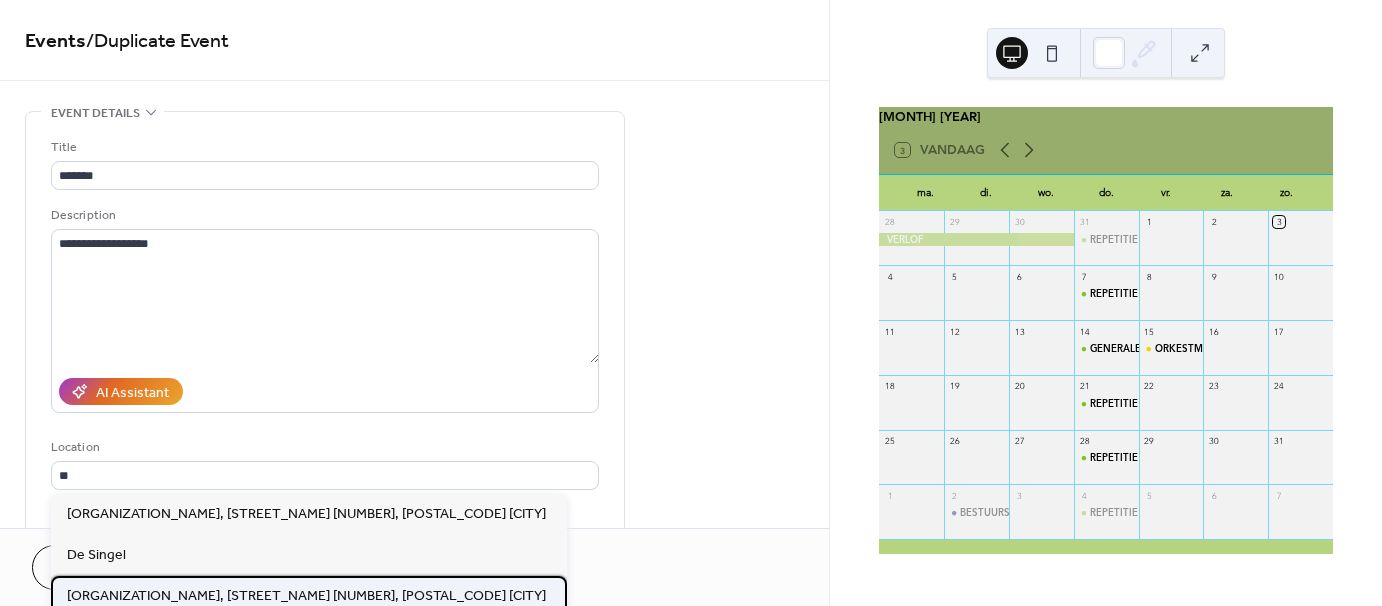 click on "de Singel, Desguinlei 25, 2018 Antwerpen" at bounding box center (306, 595) 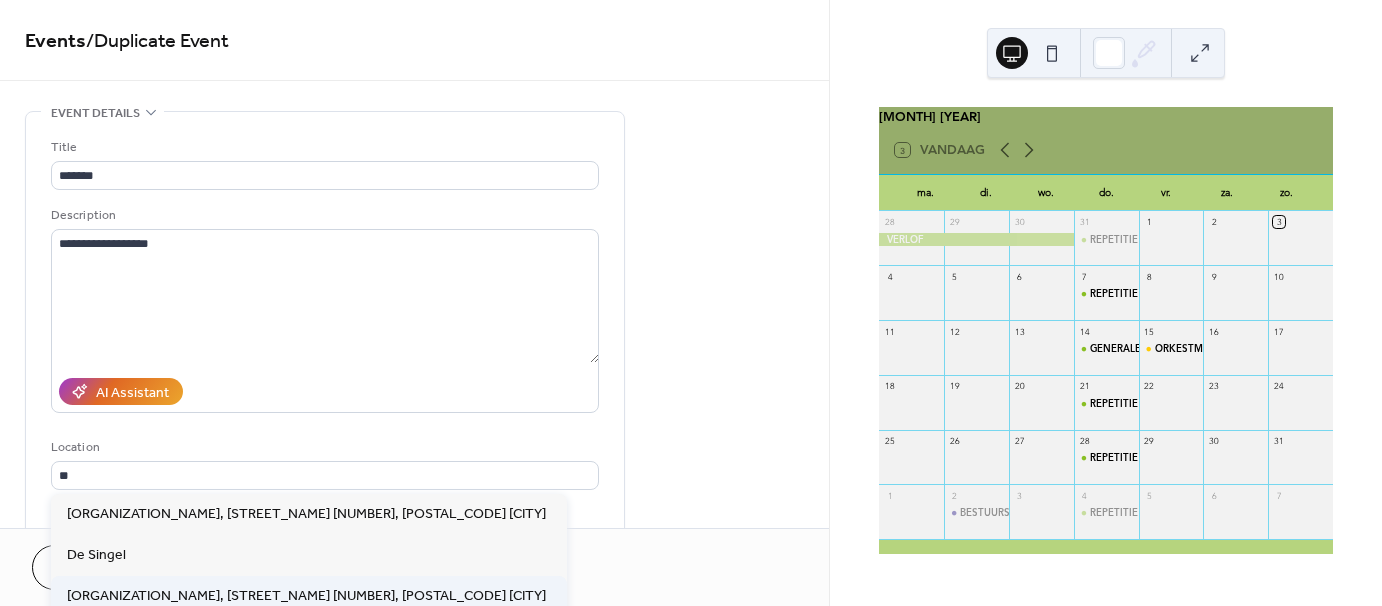 type on "**********" 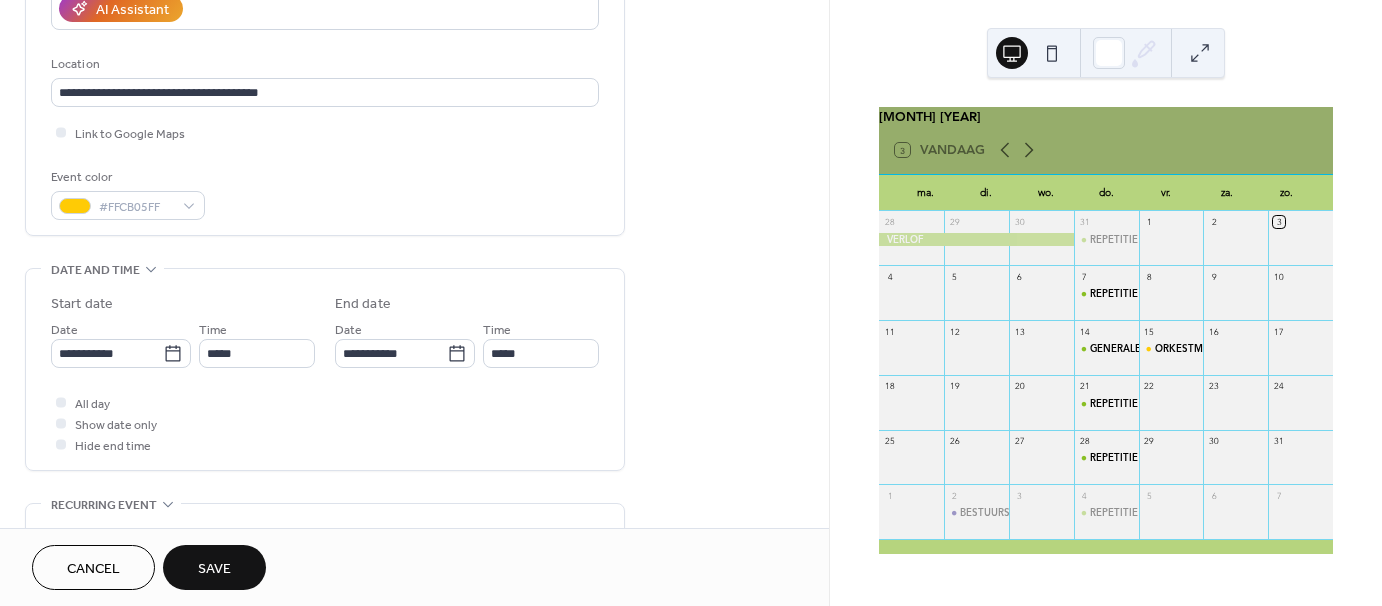 scroll, scrollTop: 400, scrollLeft: 0, axis: vertical 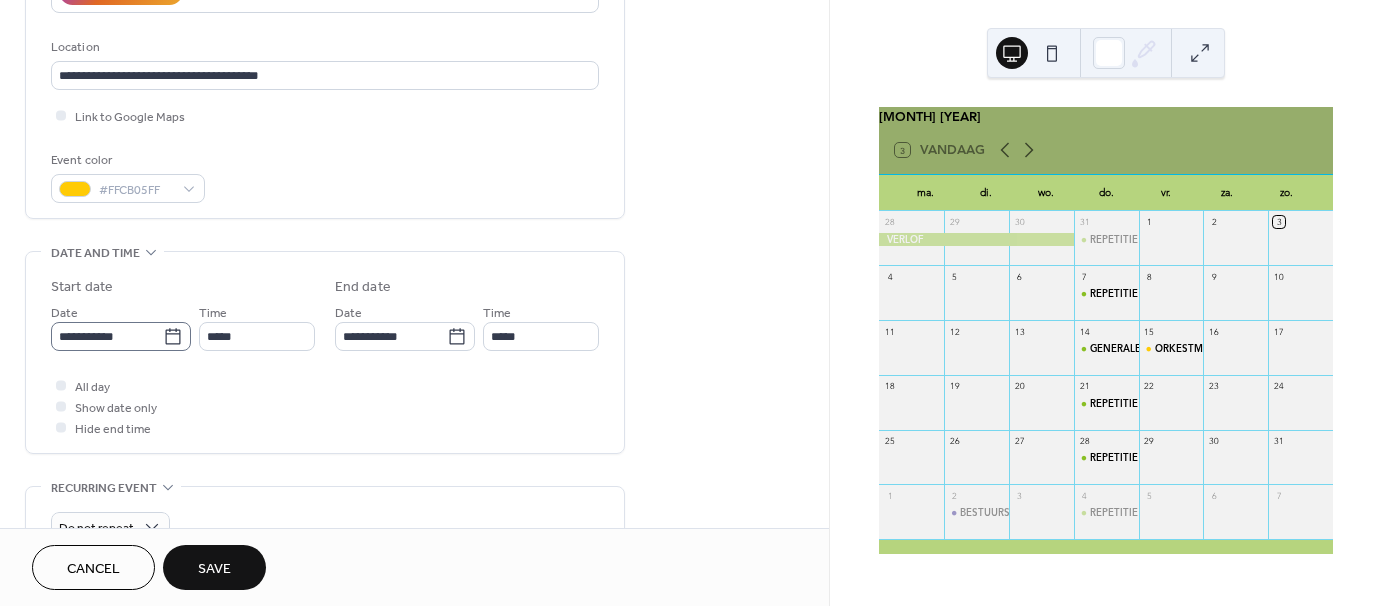 click 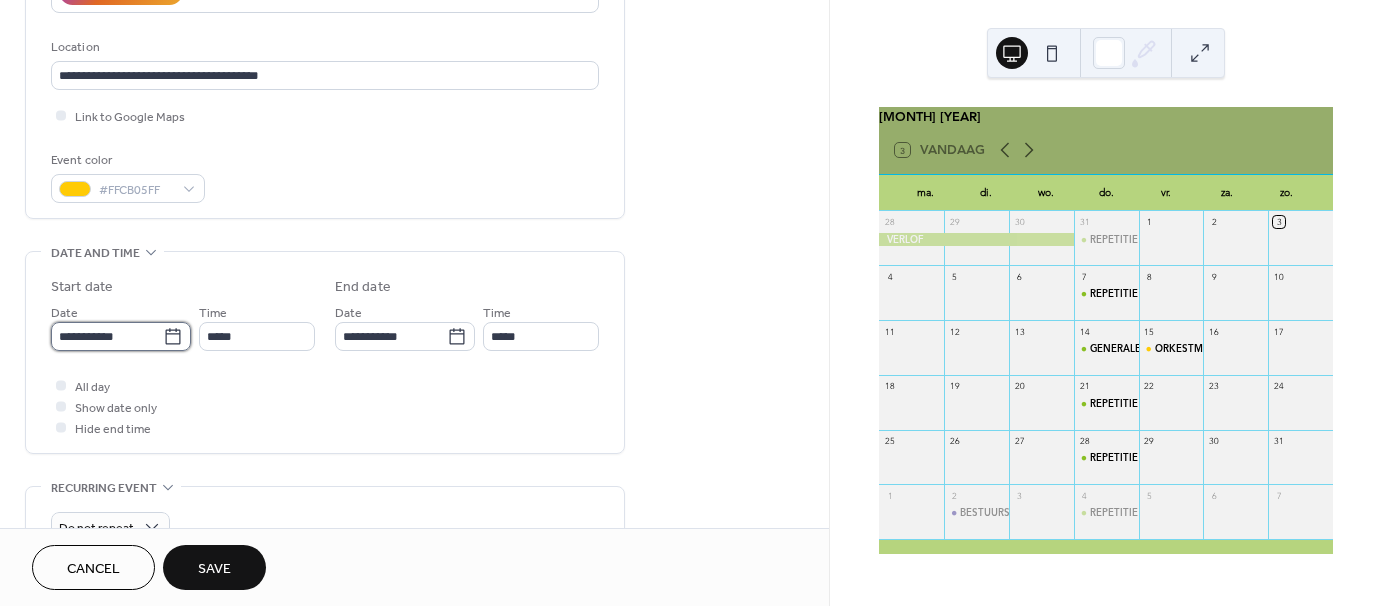click on "**********" at bounding box center [107, 336] 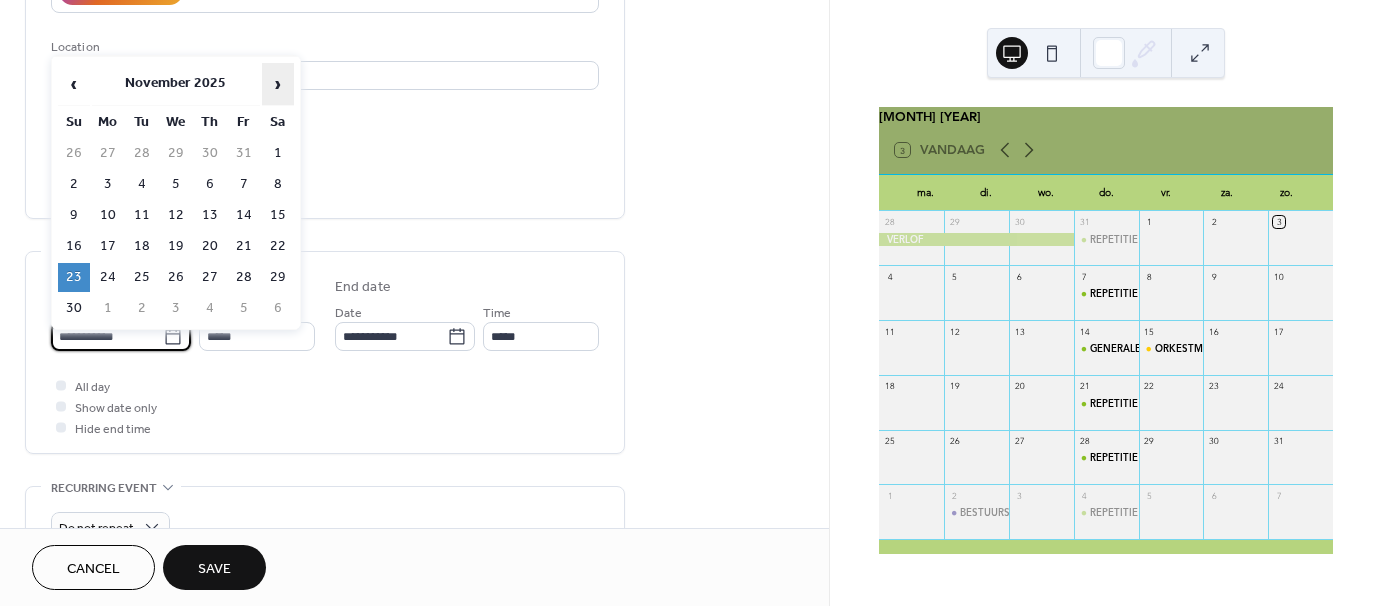 click on "›" at bounding box center (278, 84) 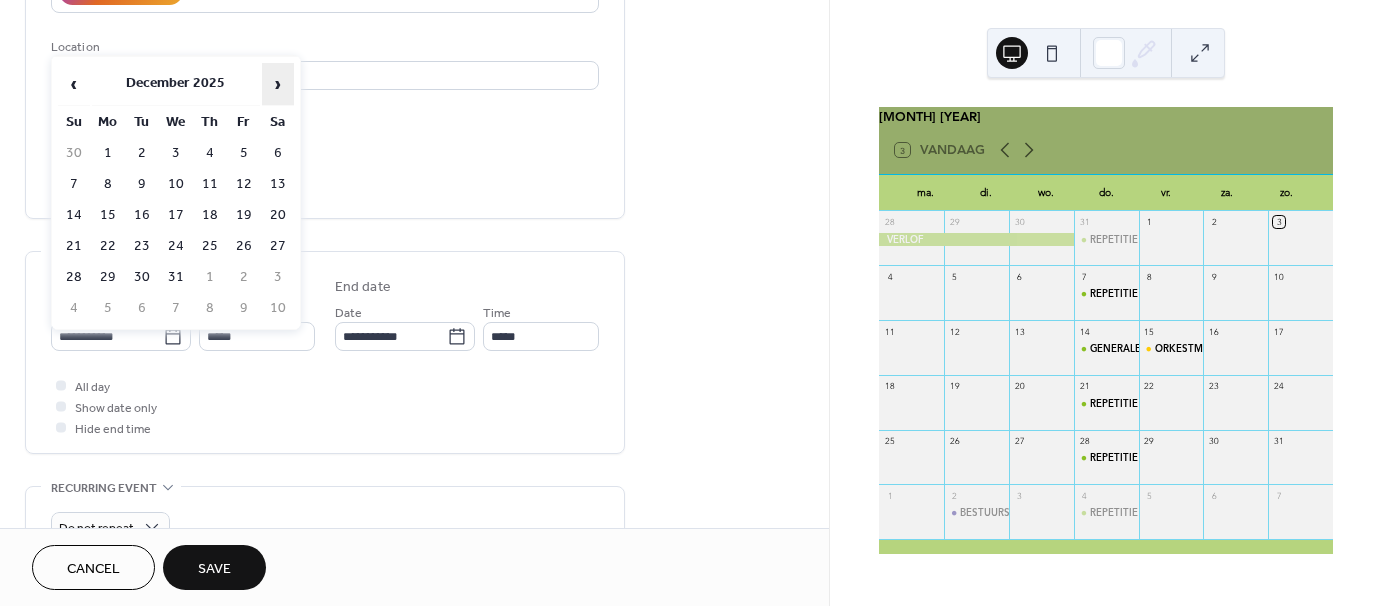 click on "›" at bounding box center (278, 84) 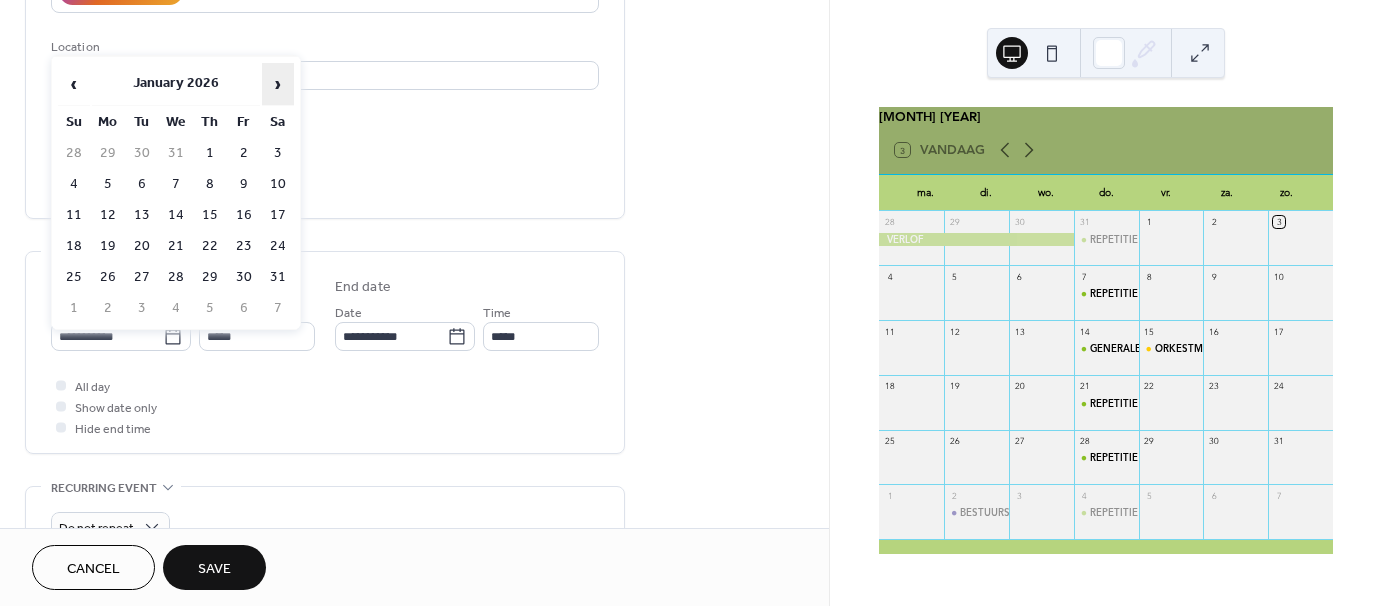 click on "›" at bounding box center [278, 84] 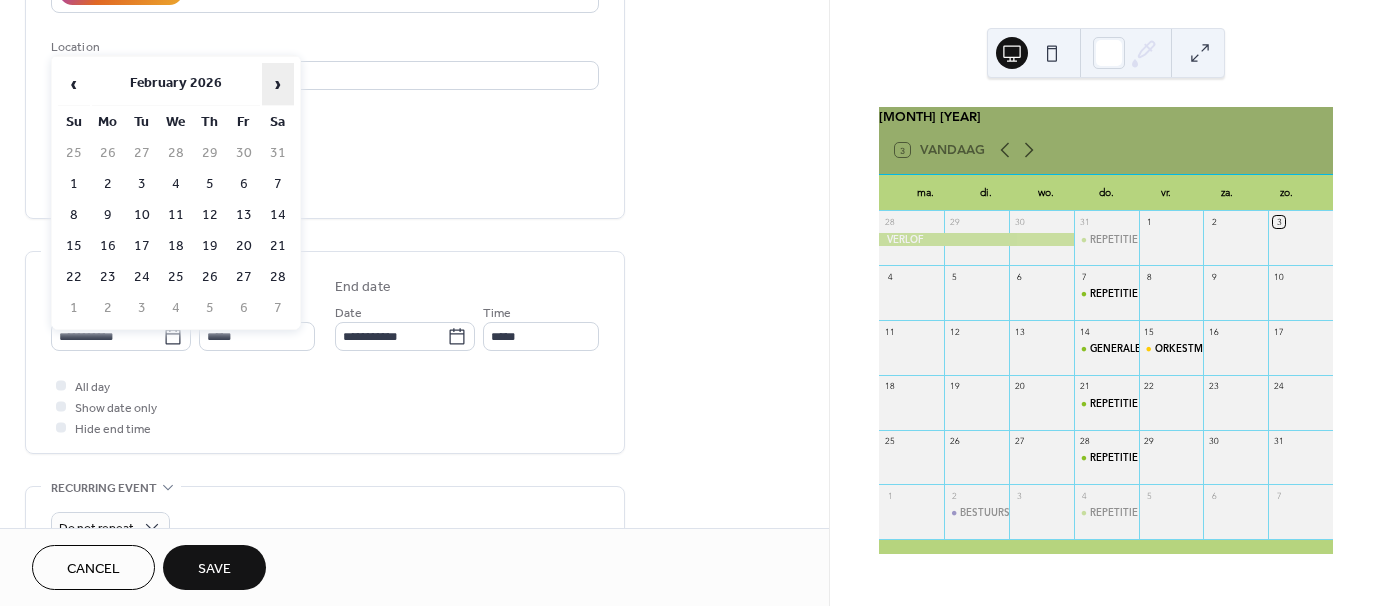 click on "›" at bounding box center [278, 84] 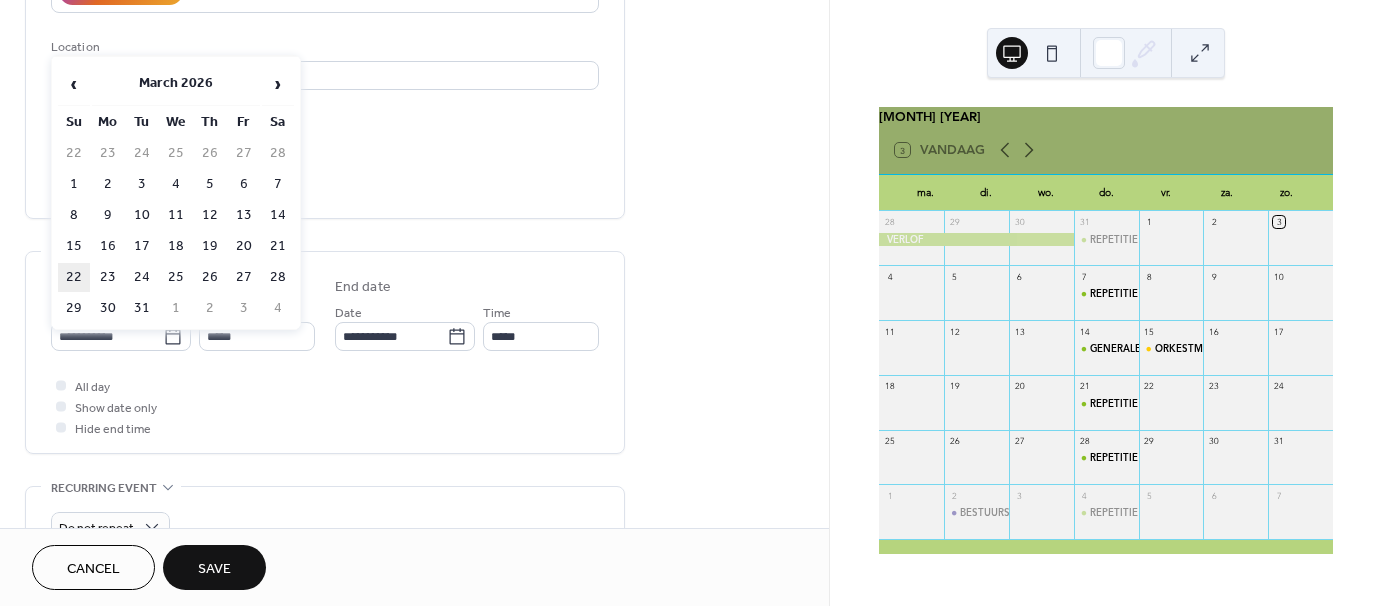 click on "22" at bounding box center [74, 277] 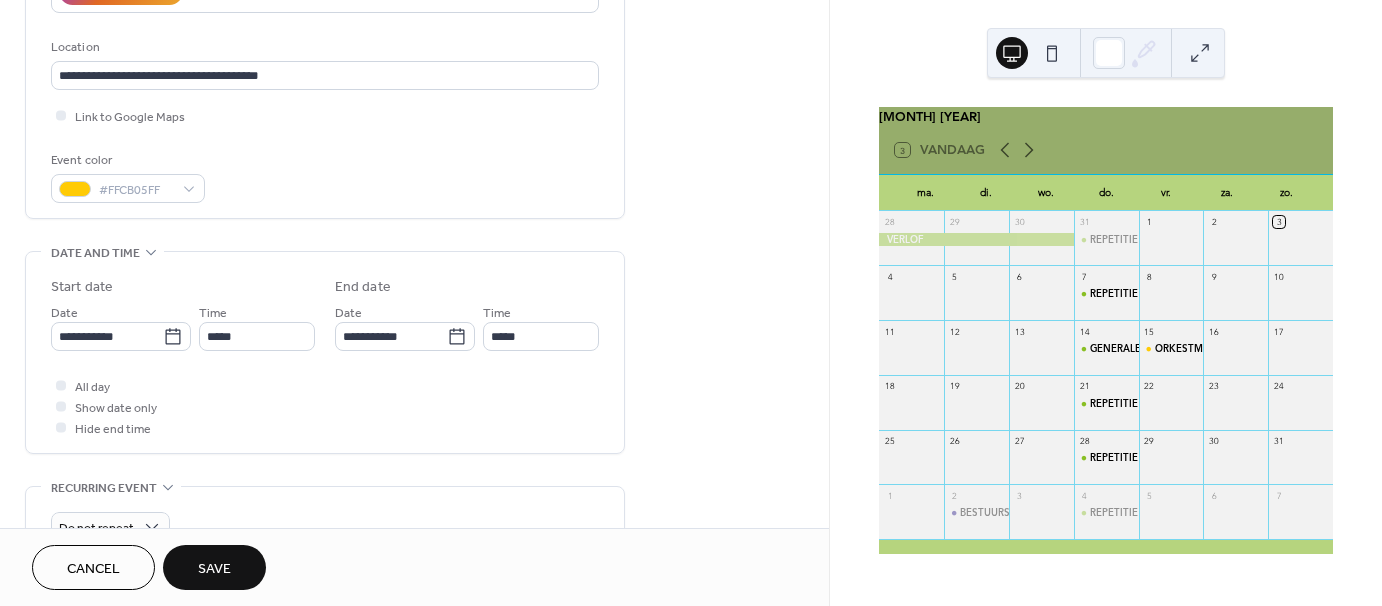 click on "Save" at bounding box center [214, 569] 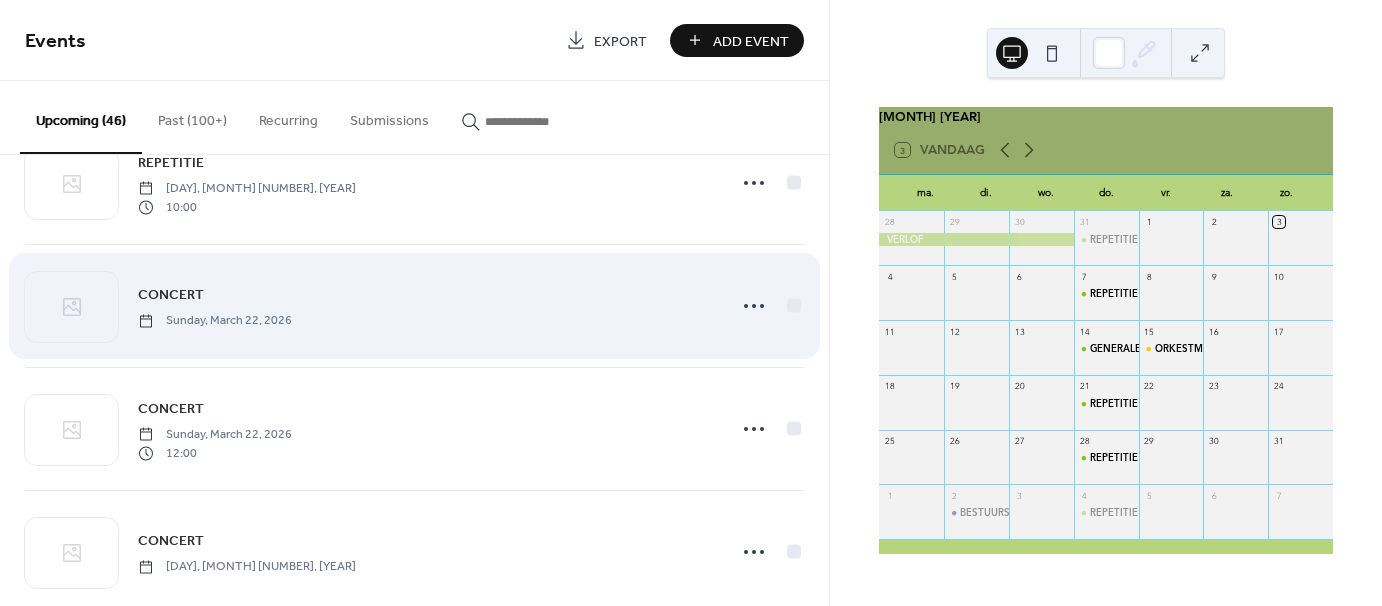 scroll, scrollTop: 4519, scrollLeft: 0, axis: vertical 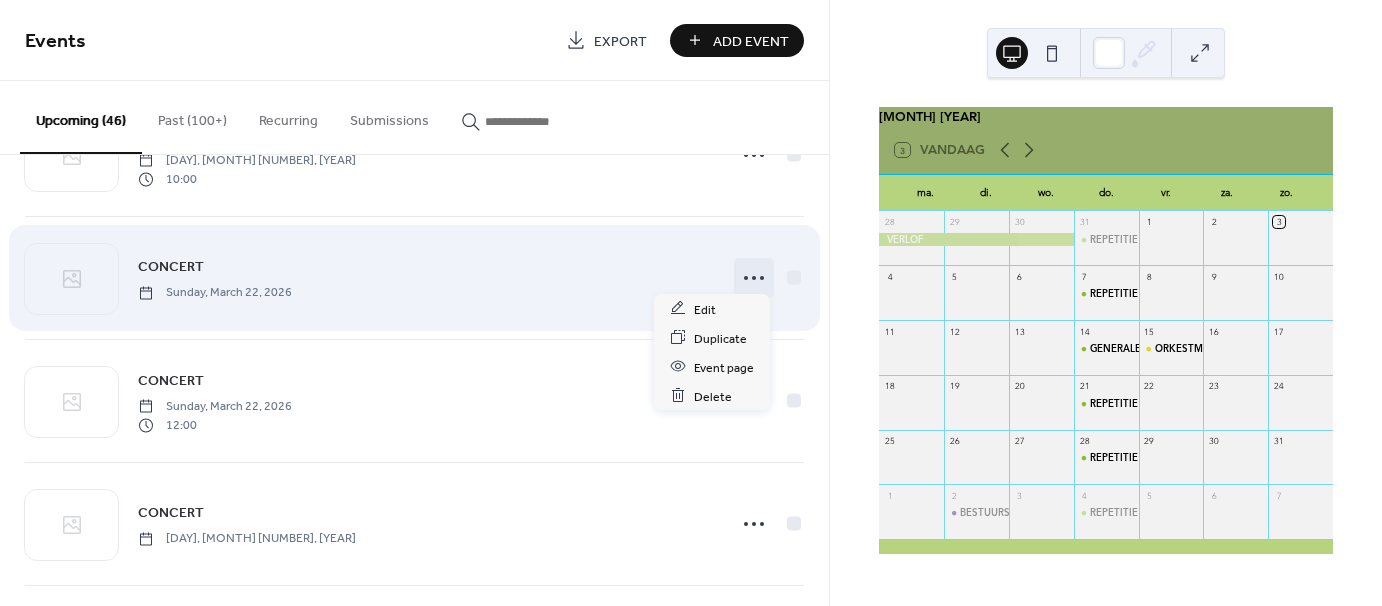click 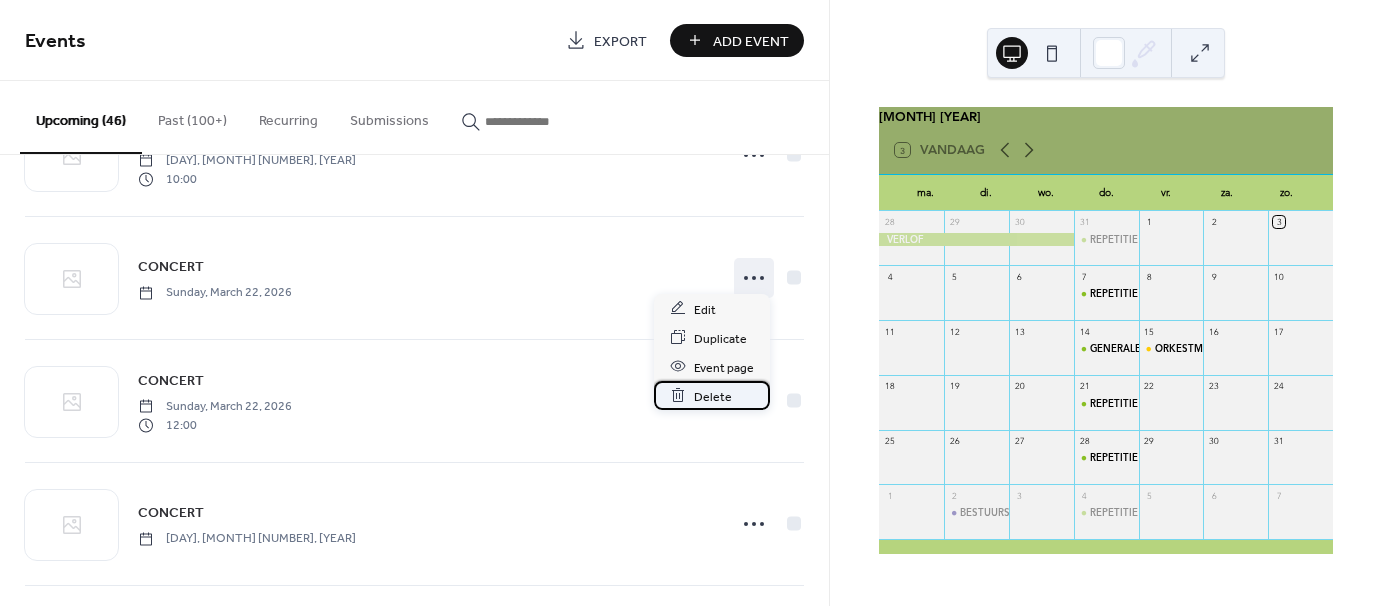 click on "Delete" at bounding box center [713, 396] 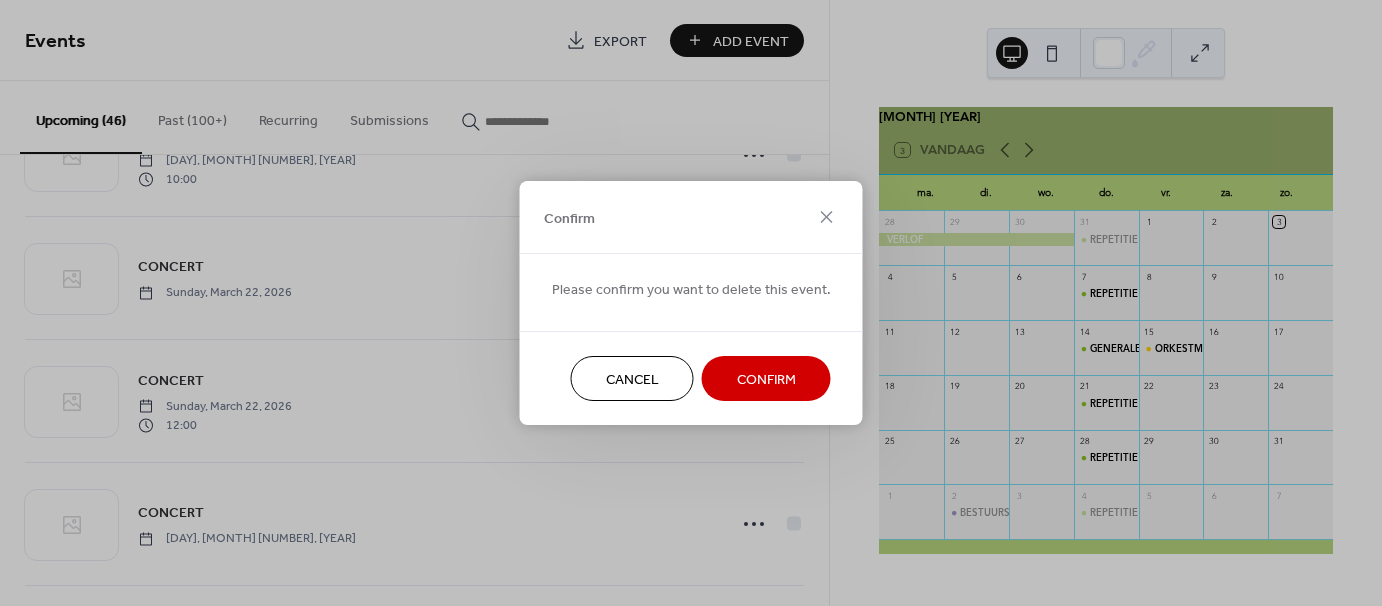 click on "Confirm" at bounding box center (766, 380) 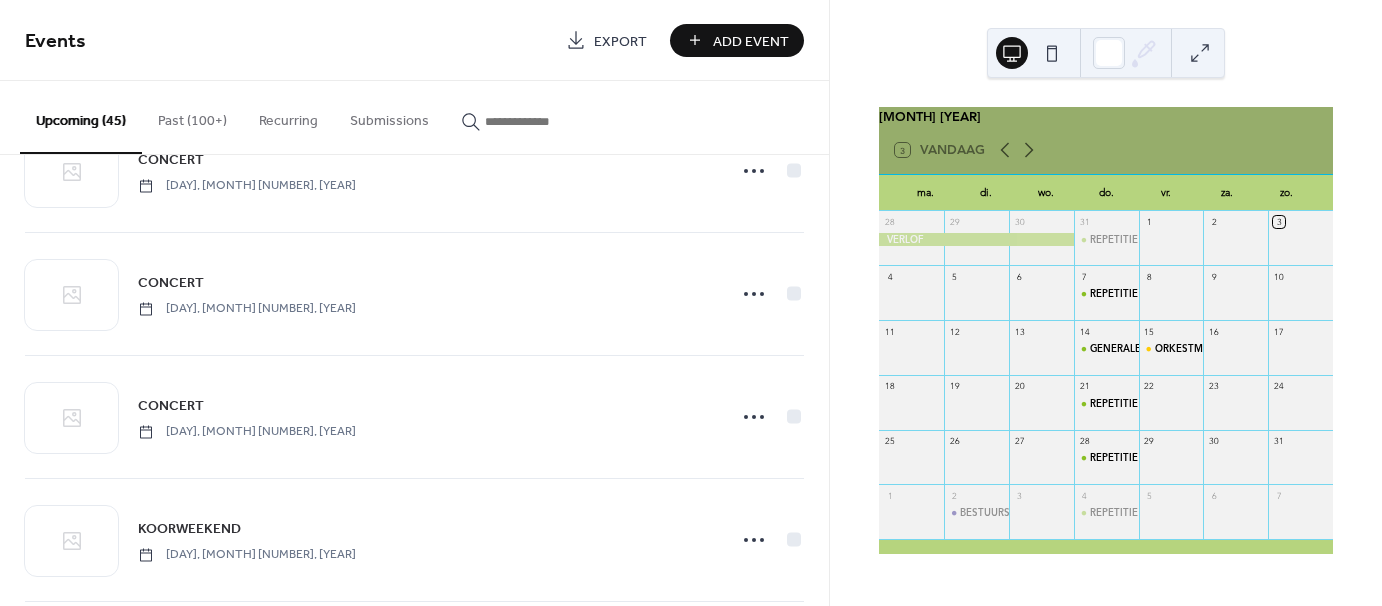 scroll, scrollTop: 4819, scrollLeft: 0, axis: vertical 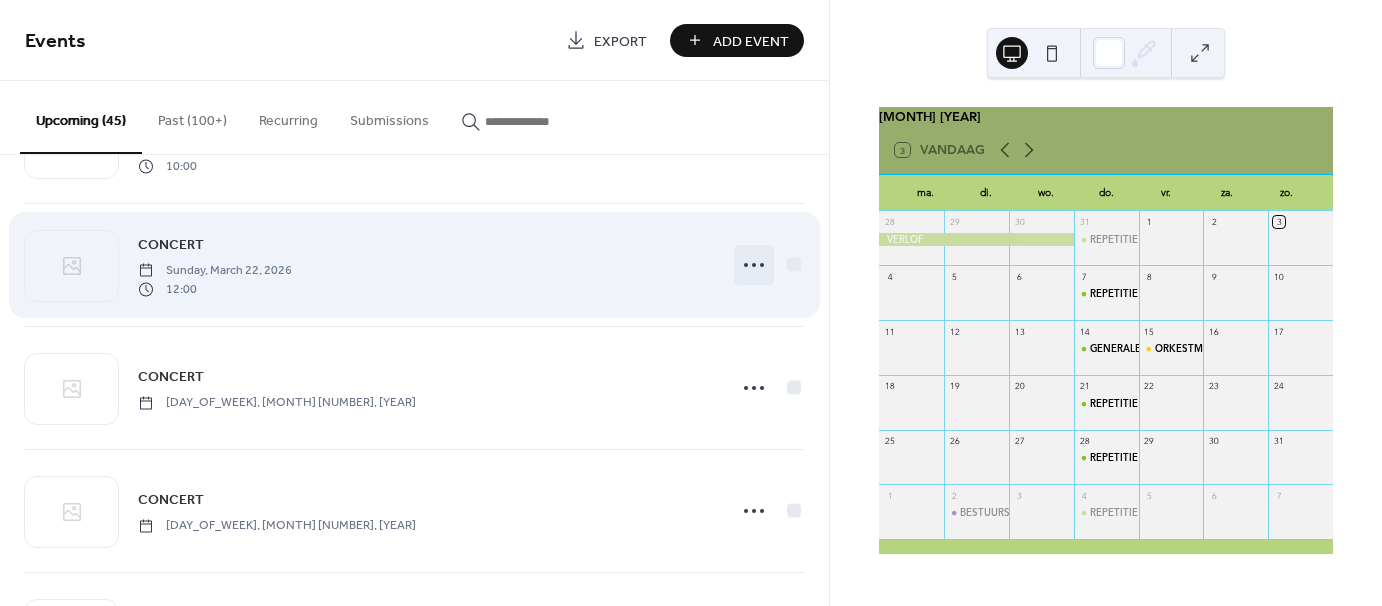 click 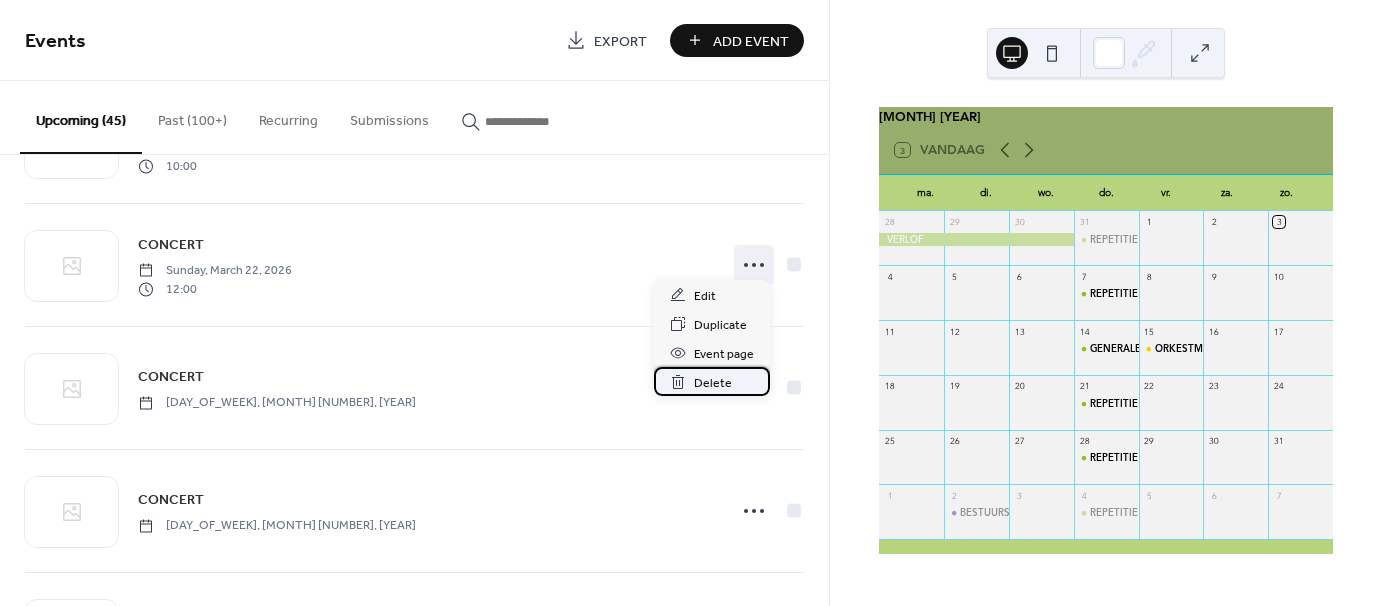 click on "Delete" at bounding box center (713, 383) 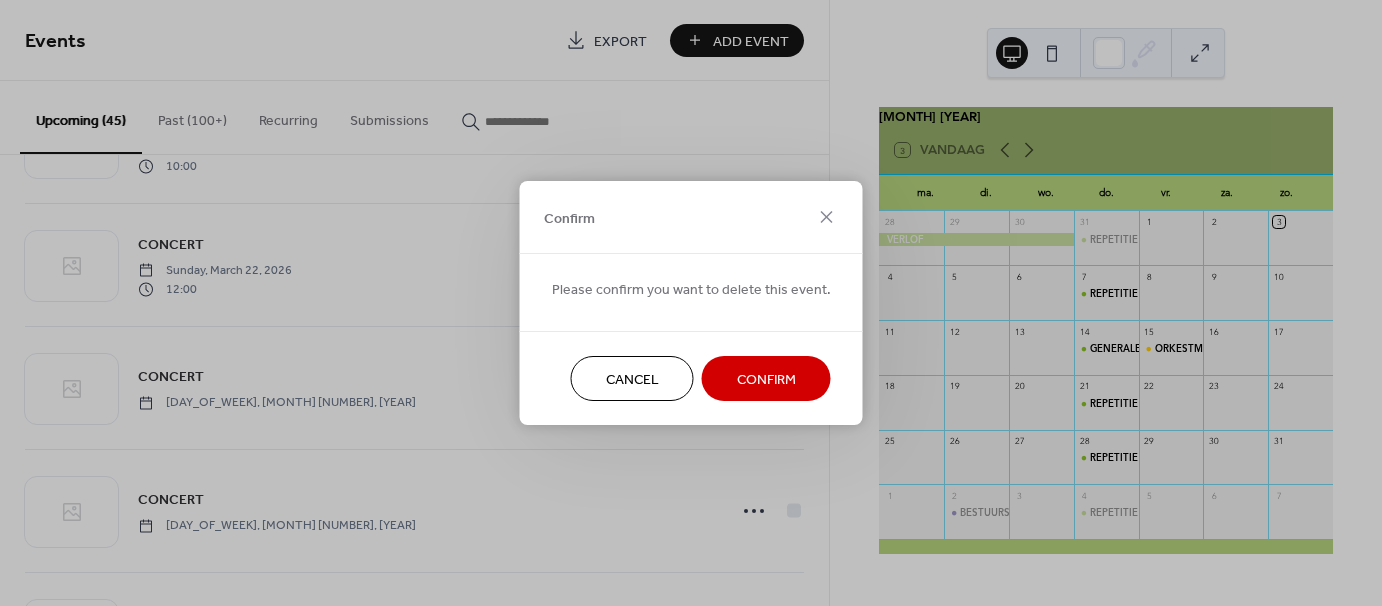 click on "Confirm" at bounding box center (766, 380) 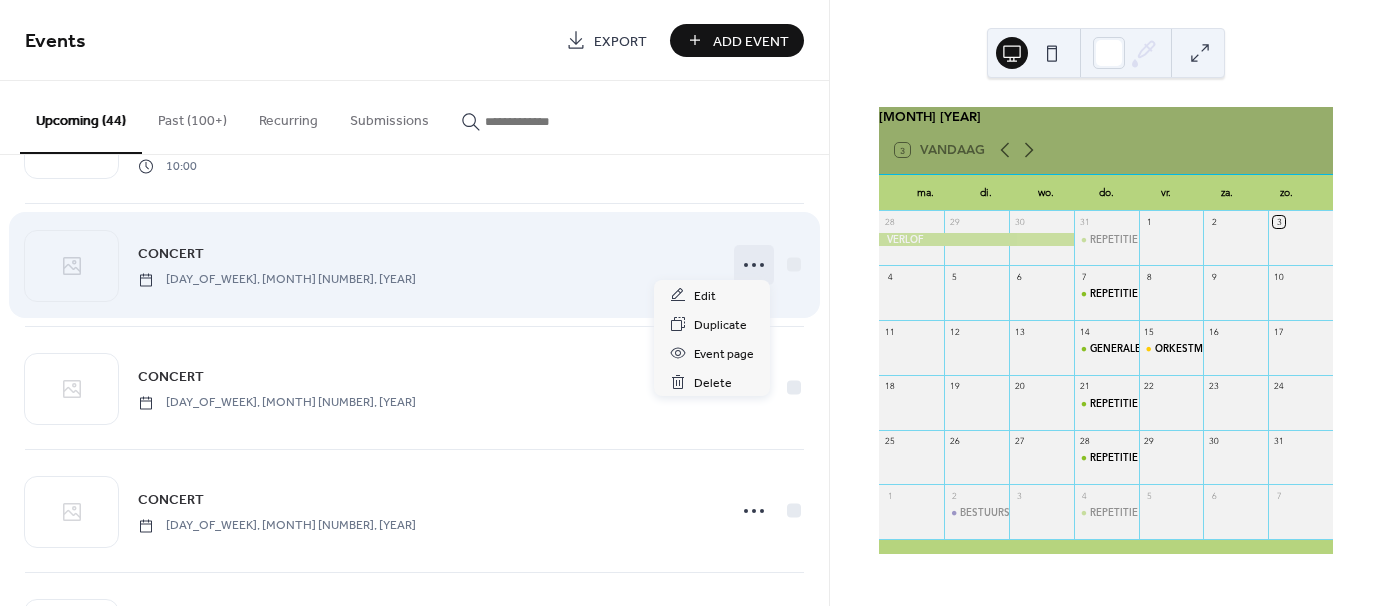 click 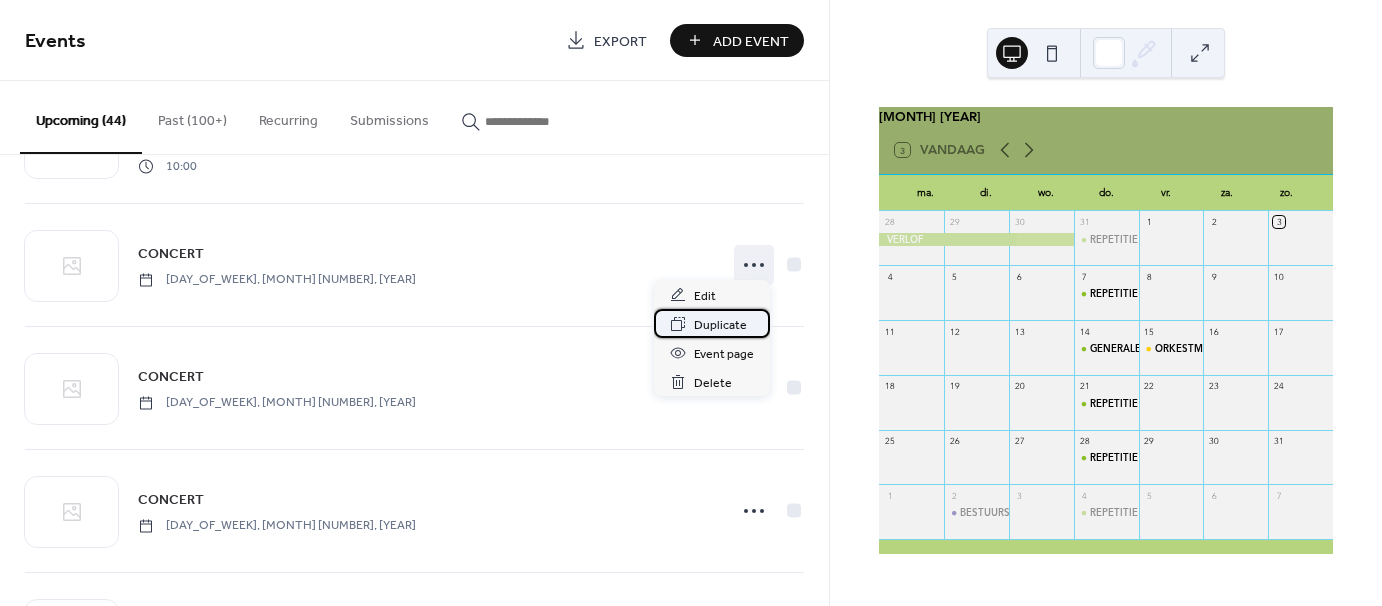 click on "Duplicate" at bounding box center [720, 325] 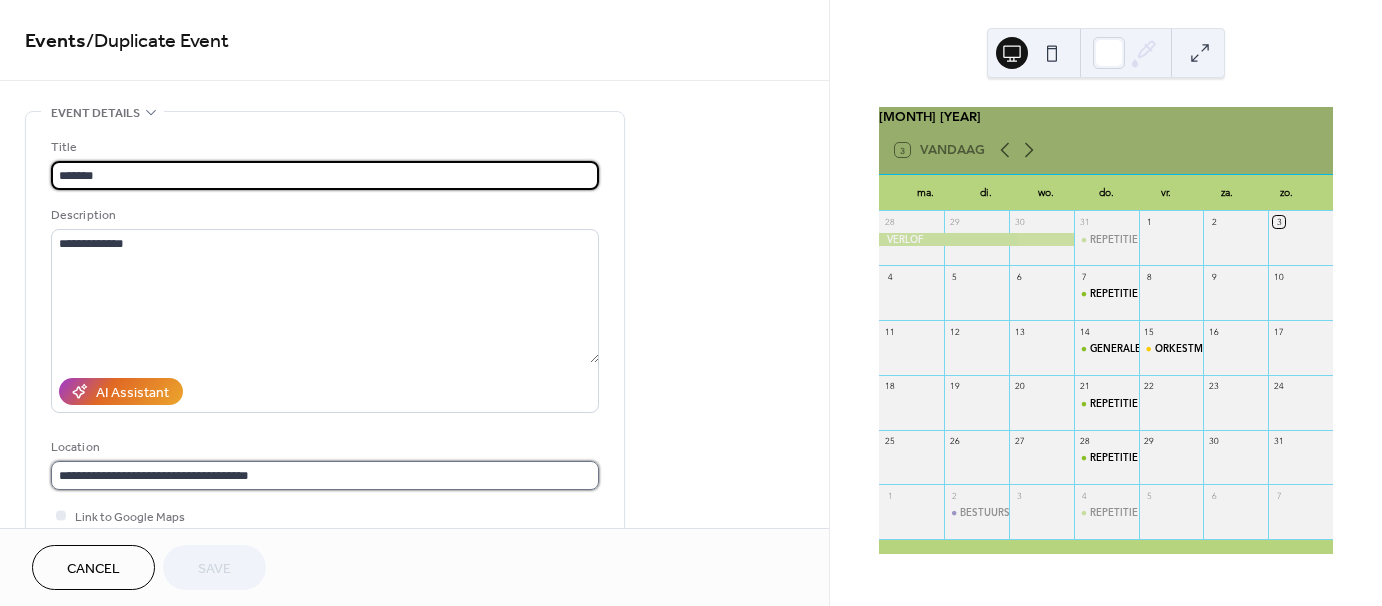 click on "**********" at bounding box center (325, 475) 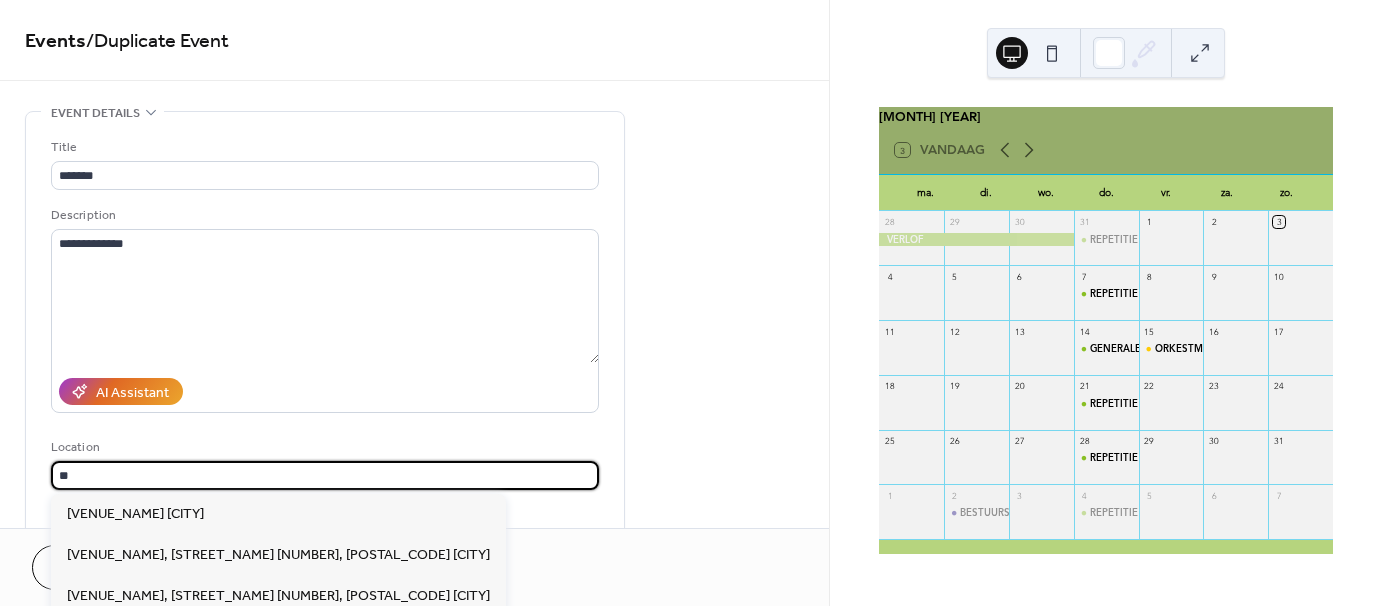 type on "*" 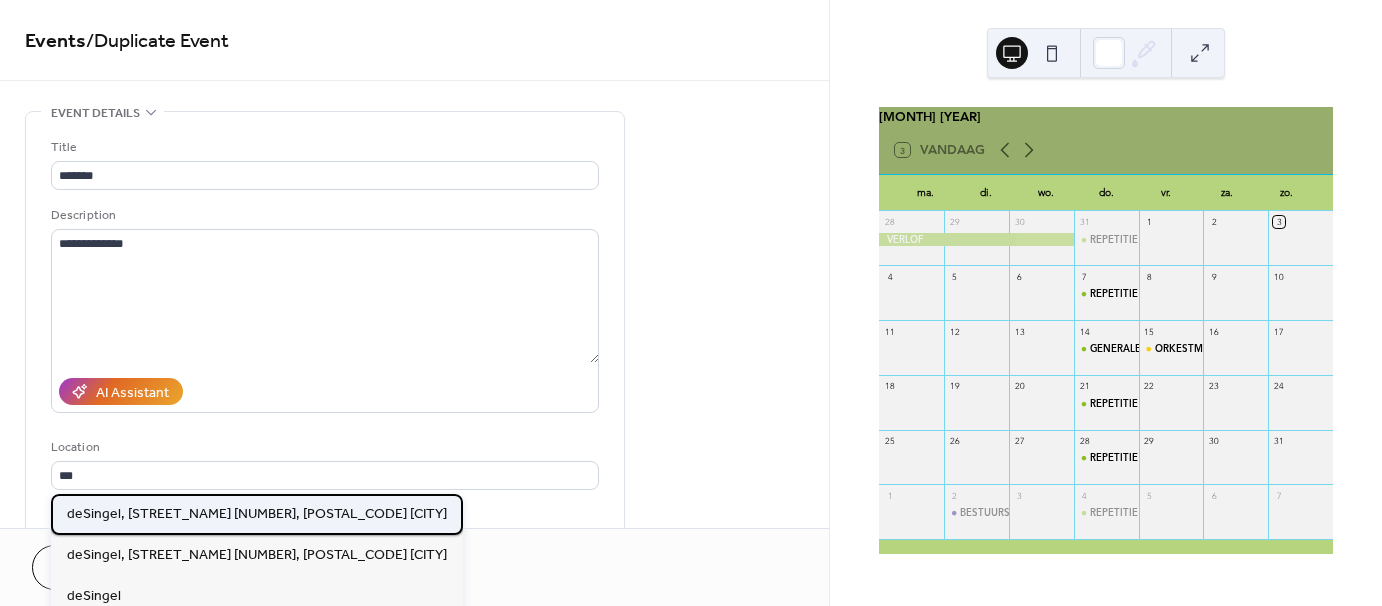 click on "de Singel, Desguinlei 25, 2018 Antwerpen" at bounding box center [257, 513] 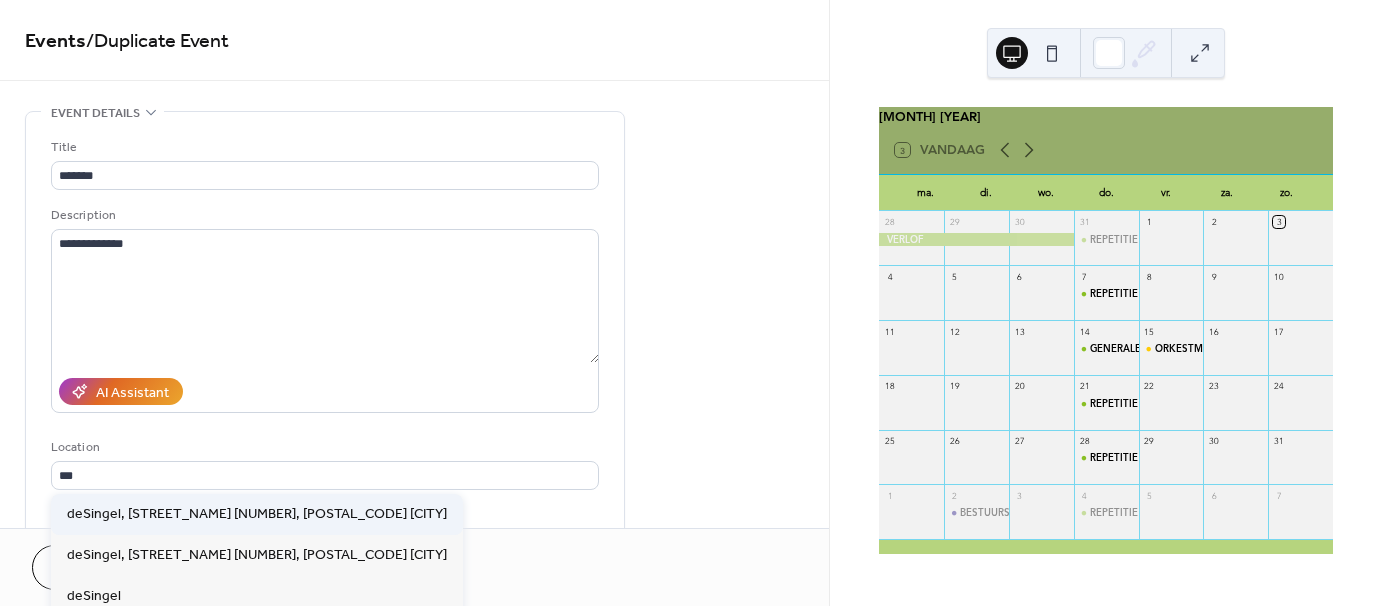 type on "**********" 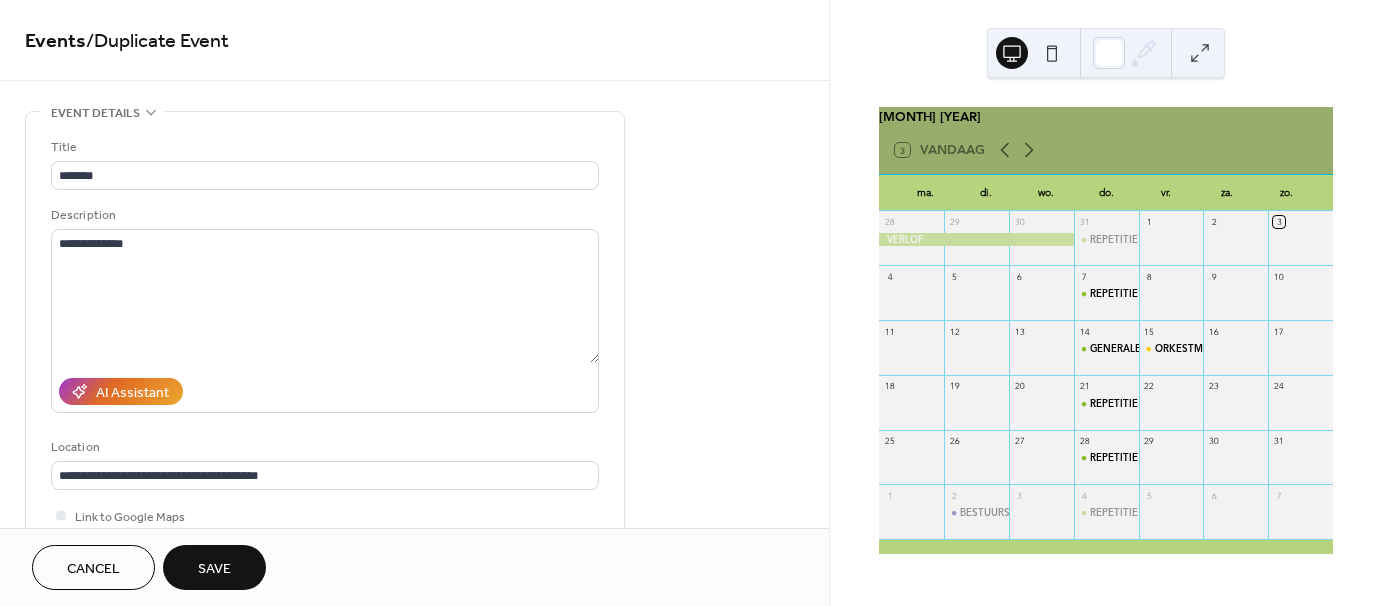 click on "Save" at bounding box center [214, 569] 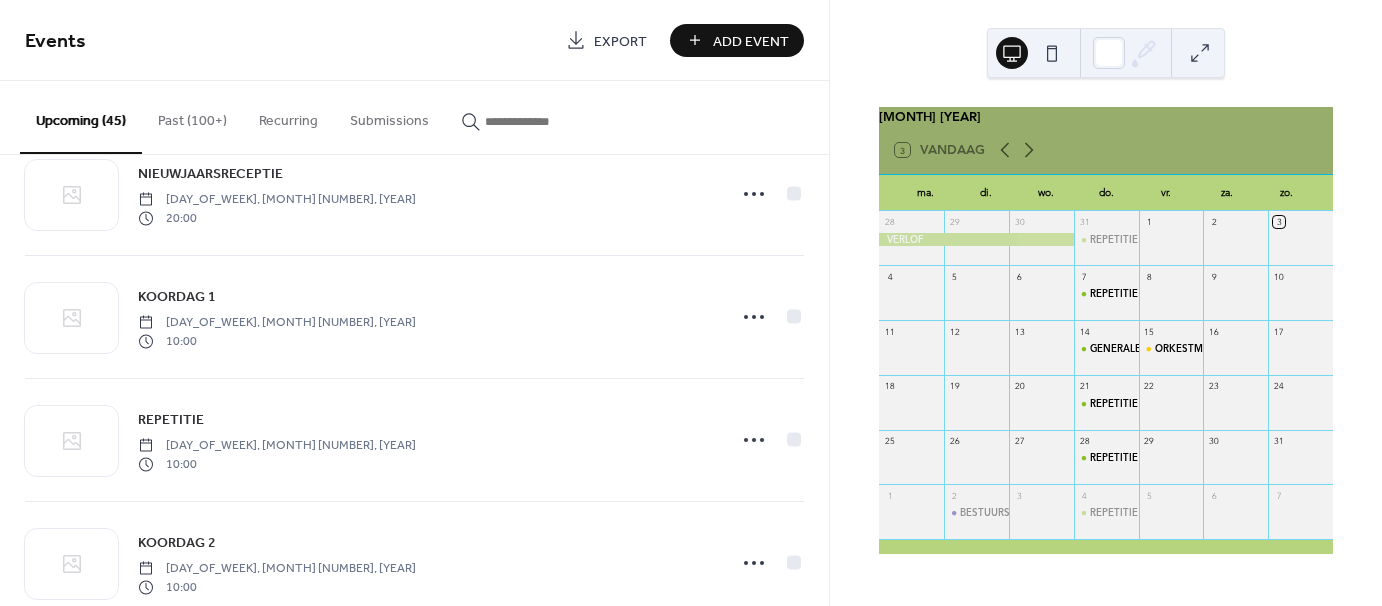 scroll, scrollTop: 3991, scrollLeft: 0, axis: vertical 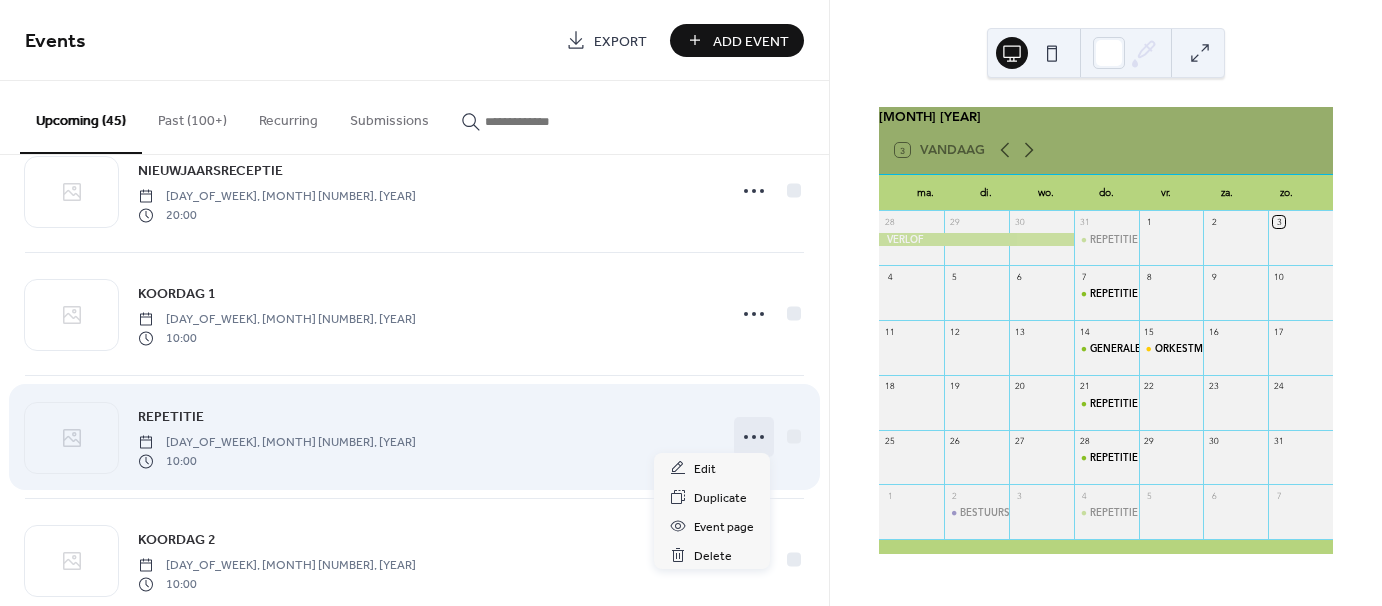 click 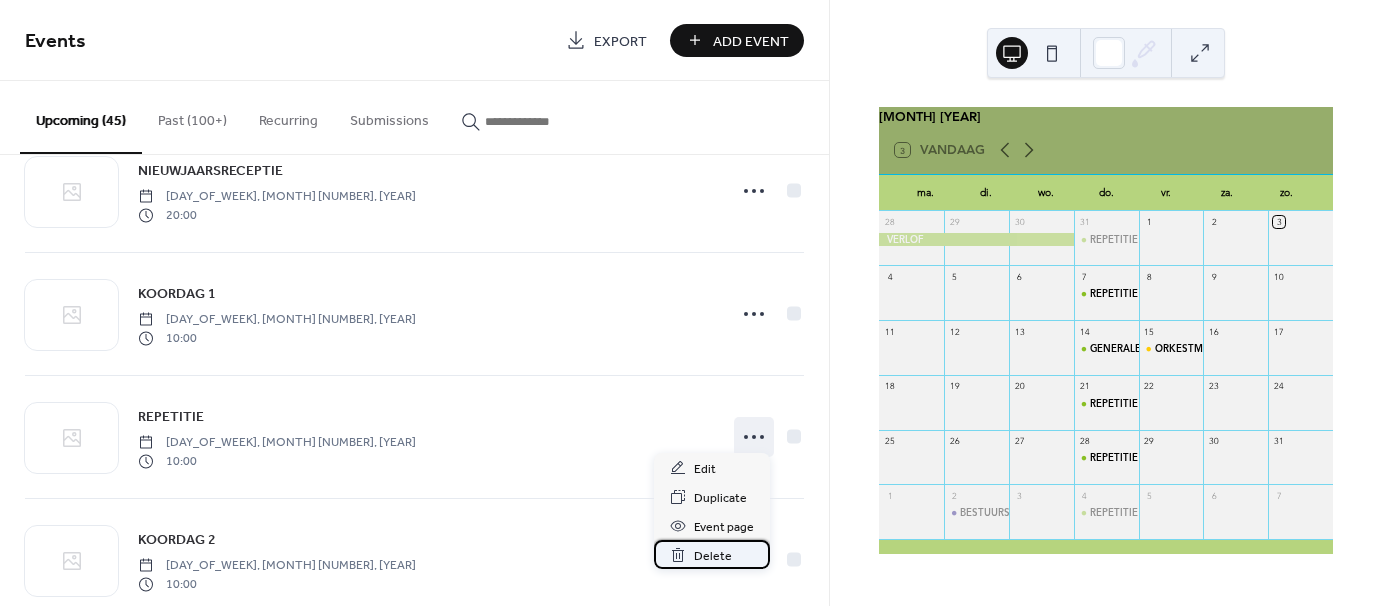 click on "Delete" at bounding box center (713, 556) 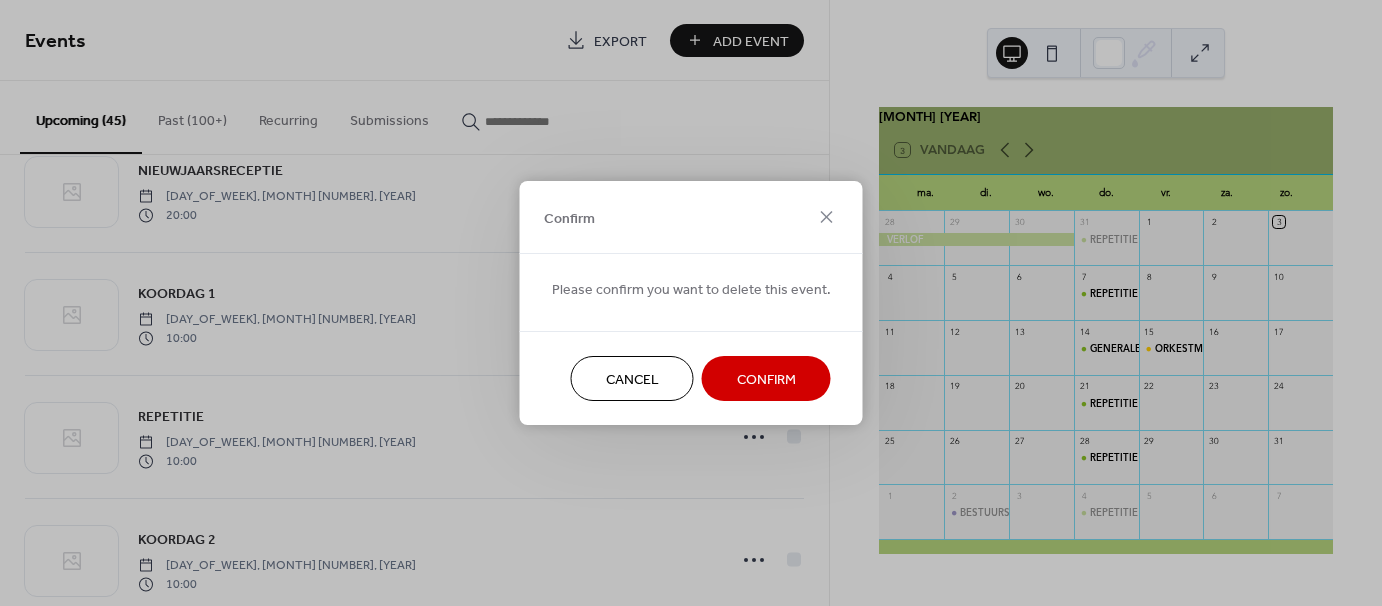 click on "Confirm" at bounding box center (766, 378) 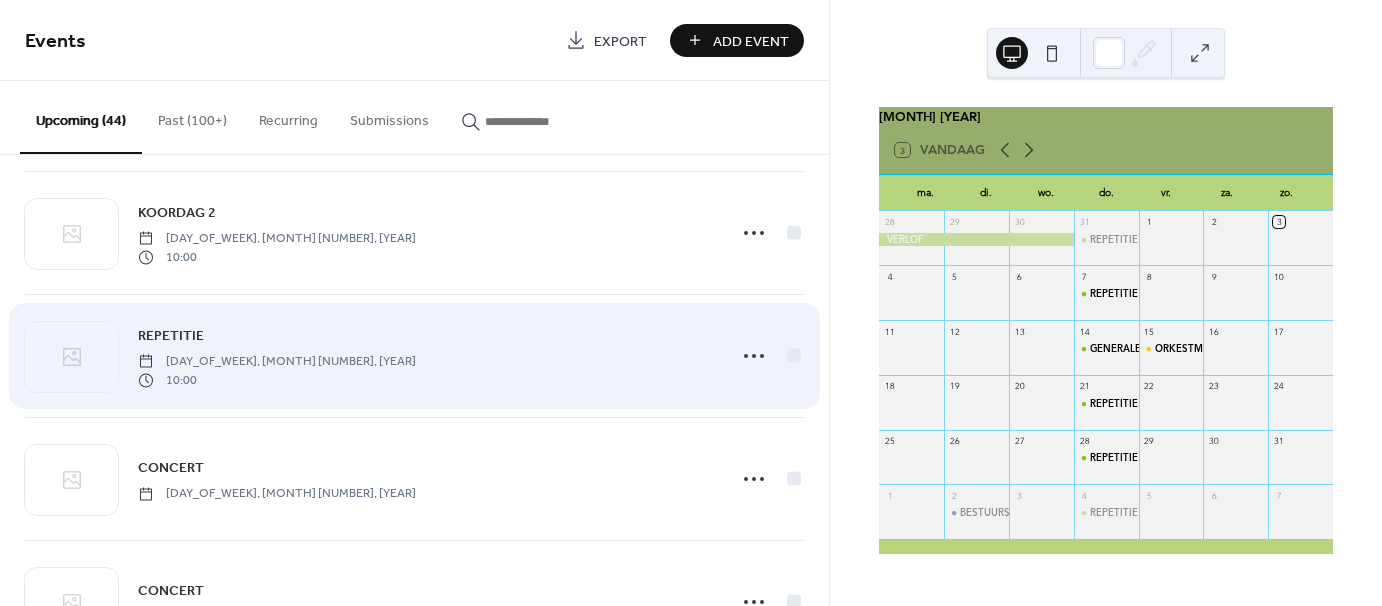 scroll, scrollTop: 4191, scrollLeft: 0, axis: vertical 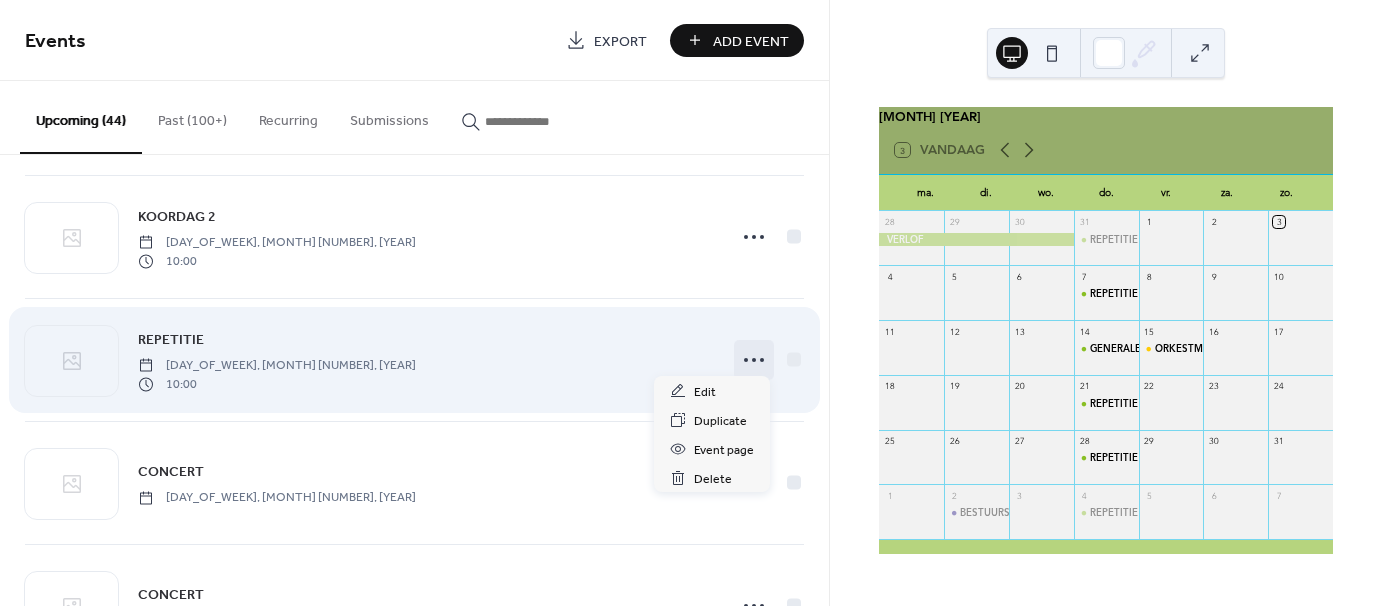 click 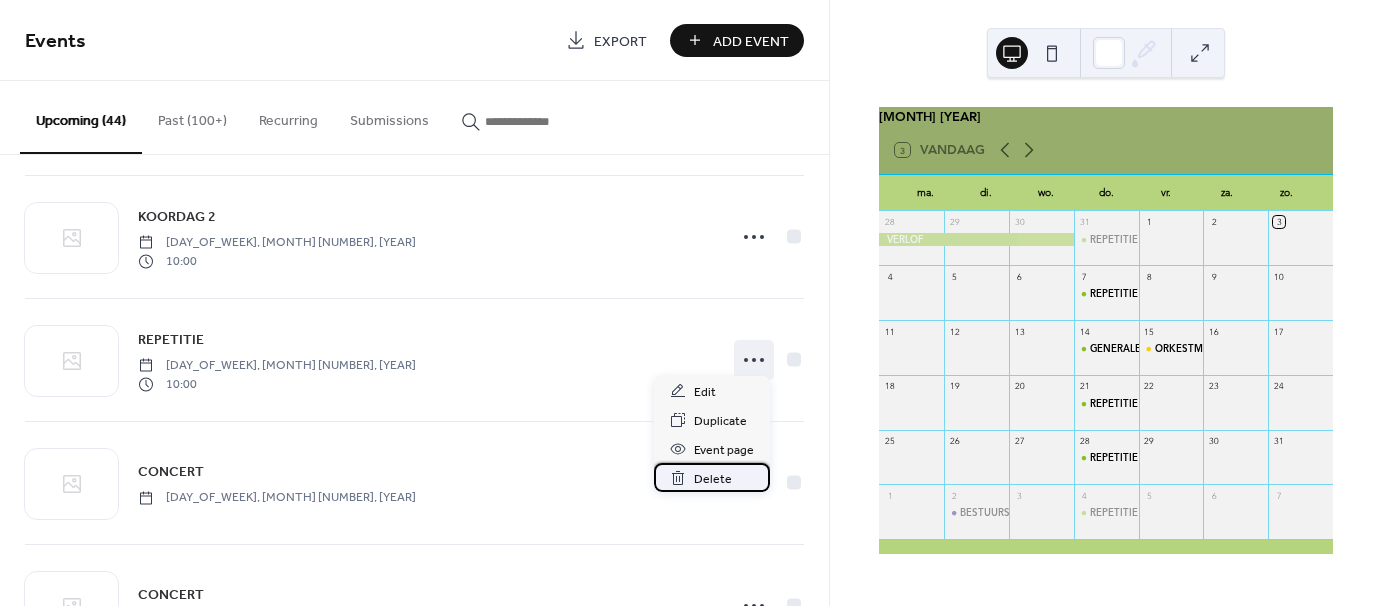 click on "Delete" at bounding box center (713, 479) 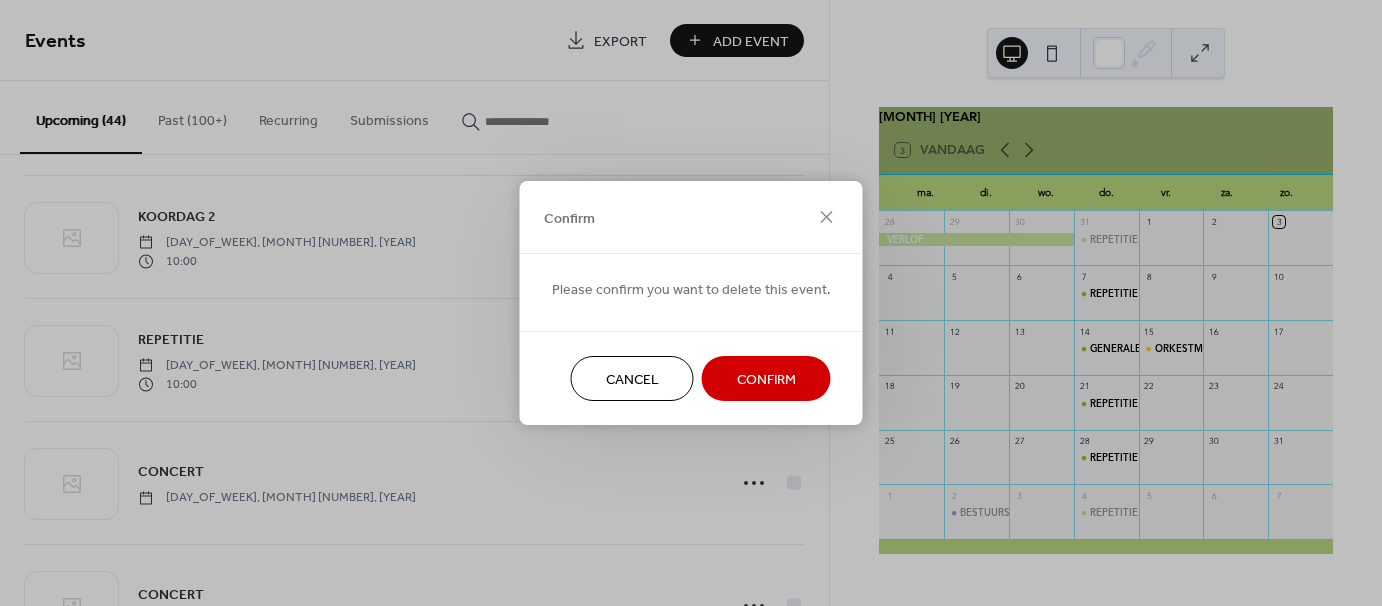 click on "Confirm" at bounding box center [766, 380] 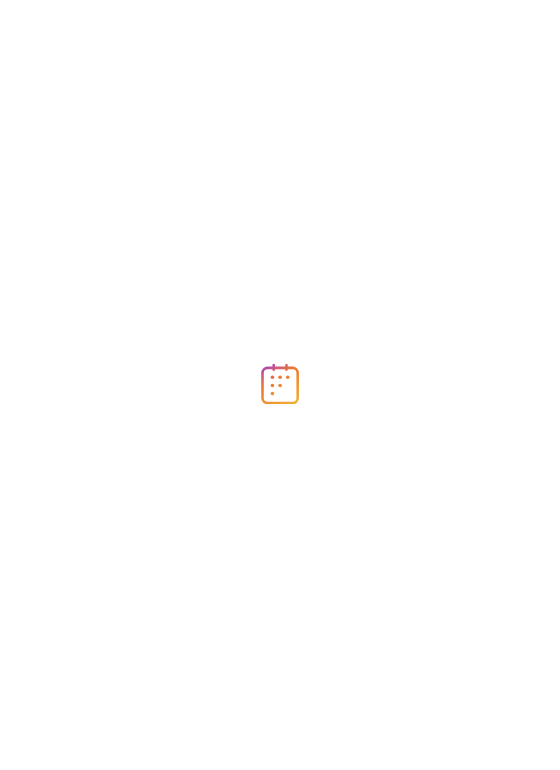 scroll, scrollTop: 0, scrollLeft: 0, axis: both 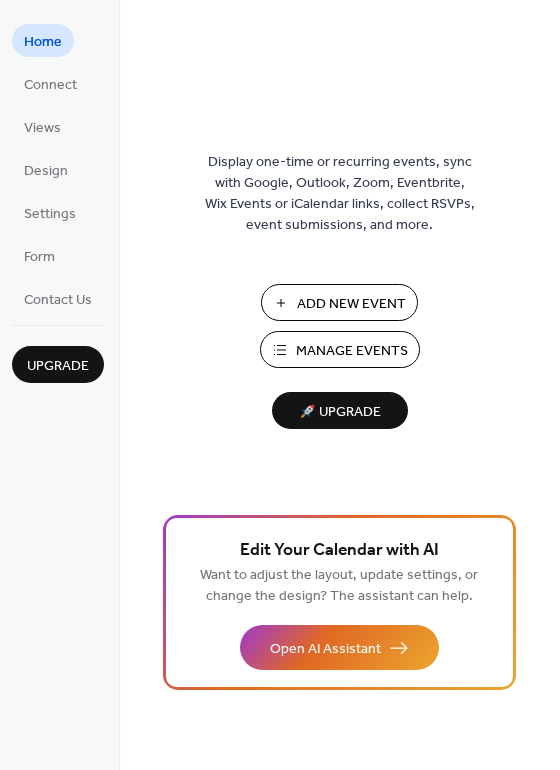 click on "Manage Events" at bounding box center [352, 351] 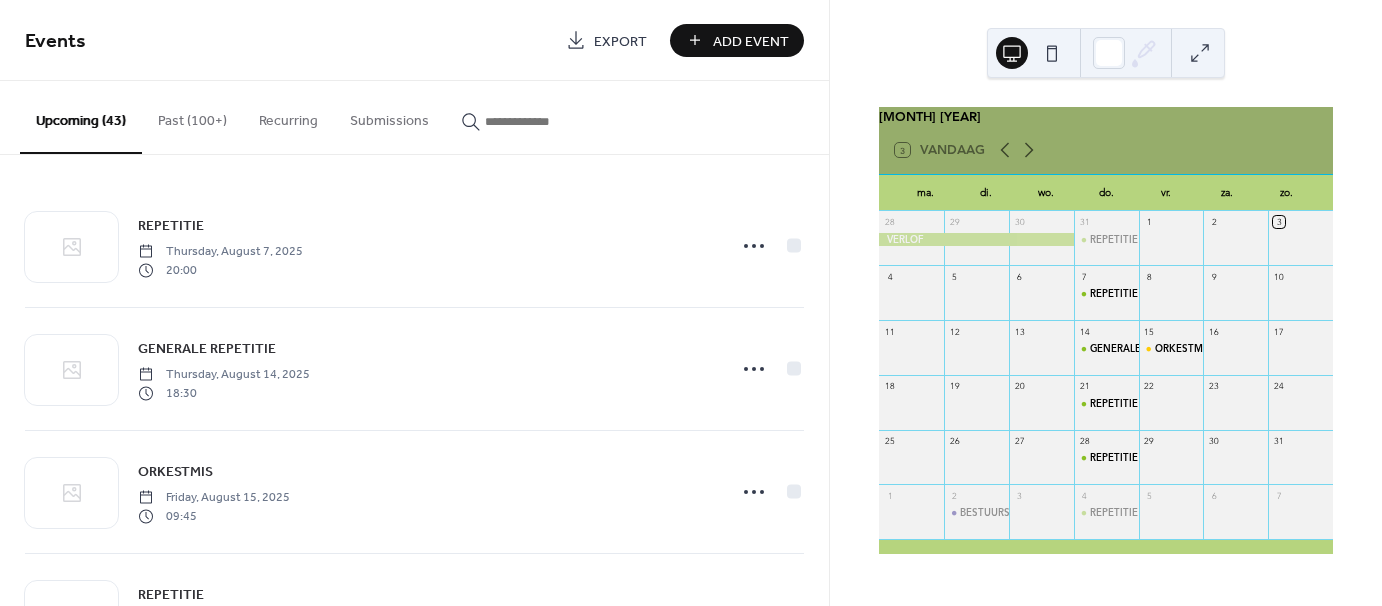 scroll, scrollTop: 0, scrollLeft: 0, axis: both 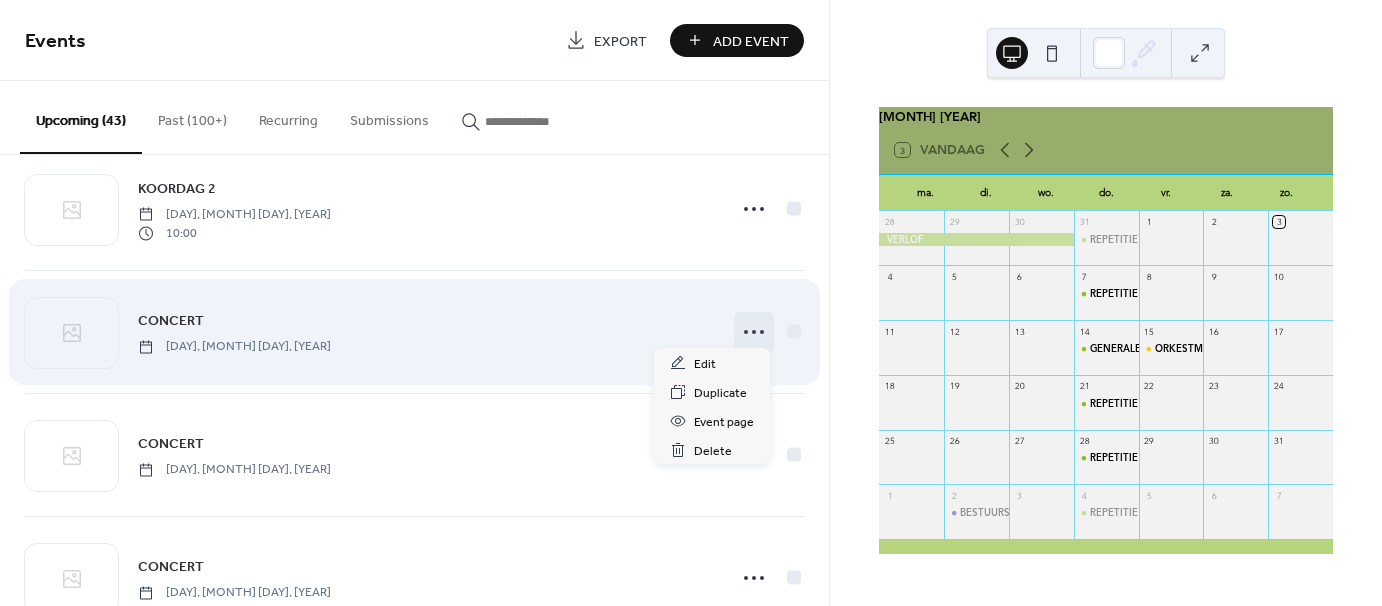 click 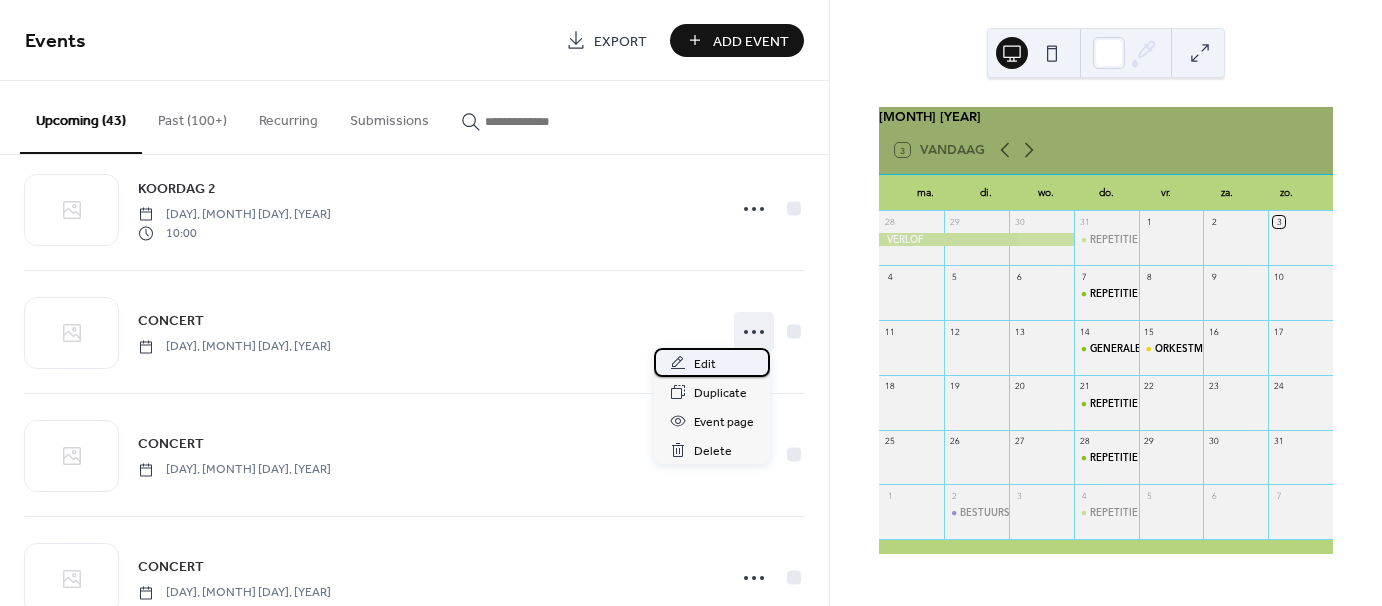click on "Edit" at bounding box center (705, 364) 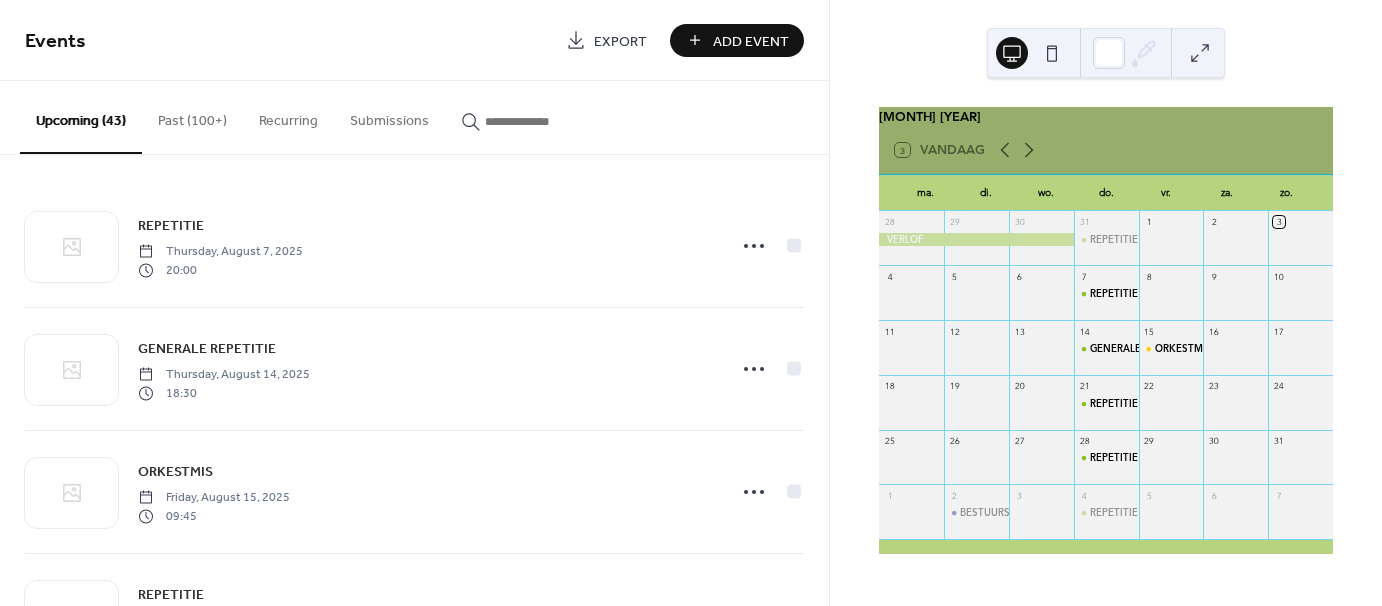 scroll, scrollTop: 0, scrollLeft: 0, axis: both 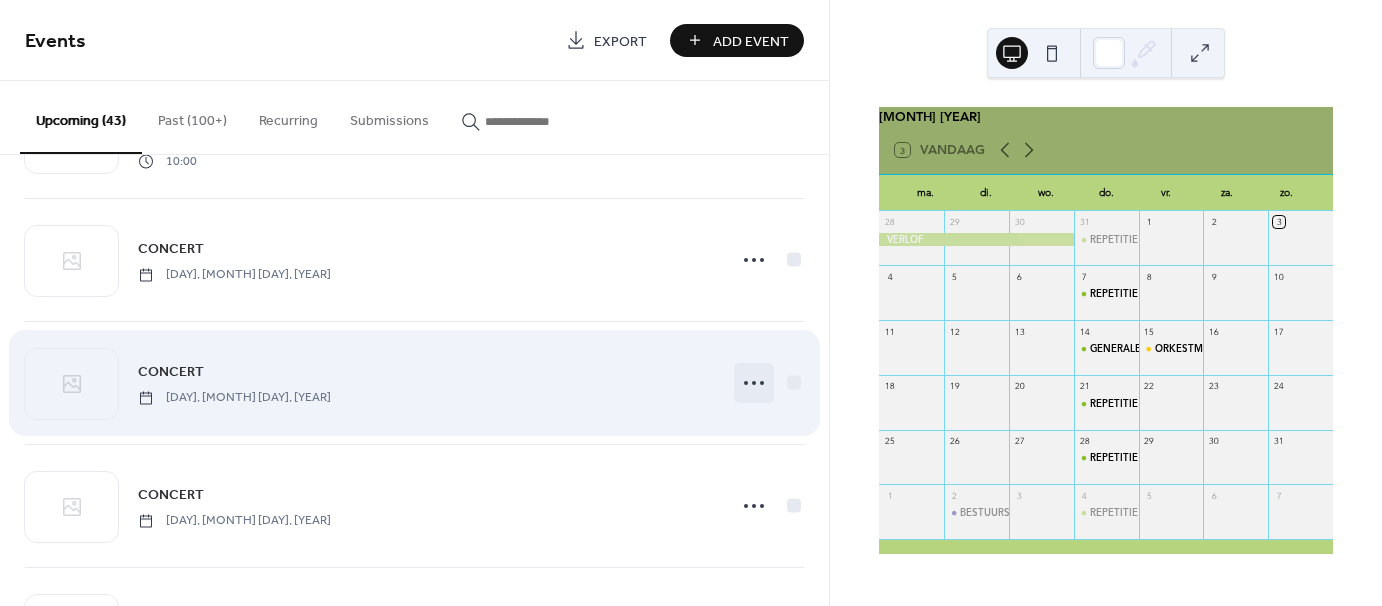 click 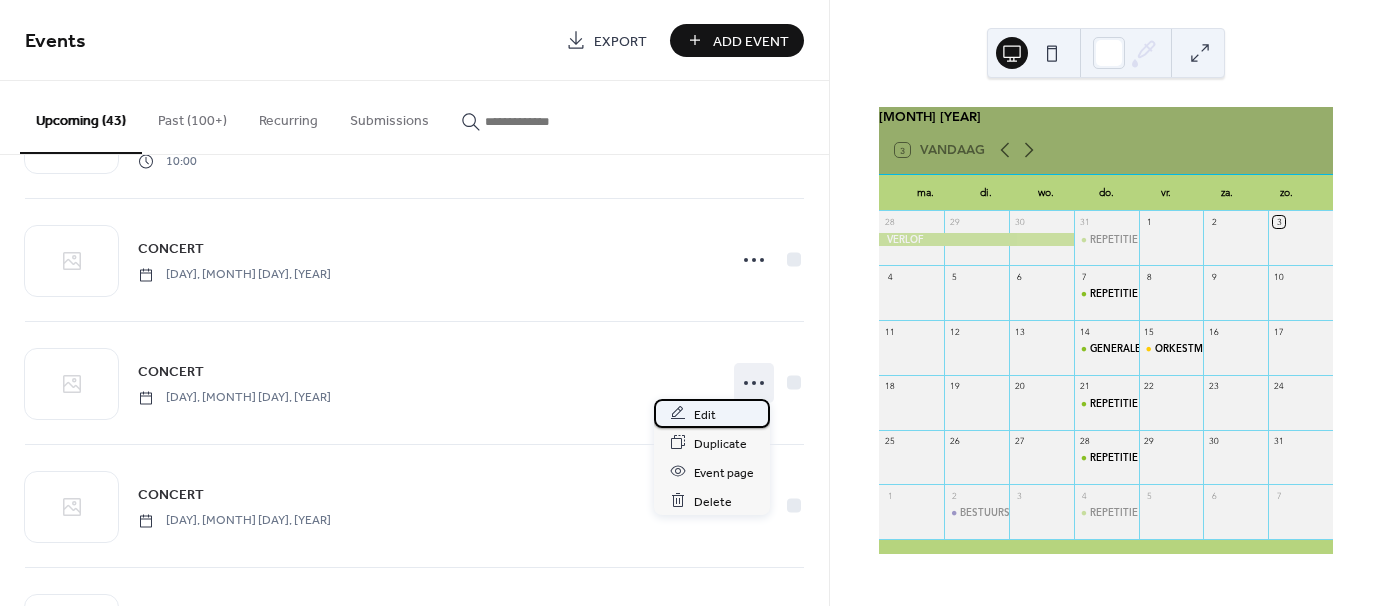 click on "Edit" at bounding box center (705, 414) 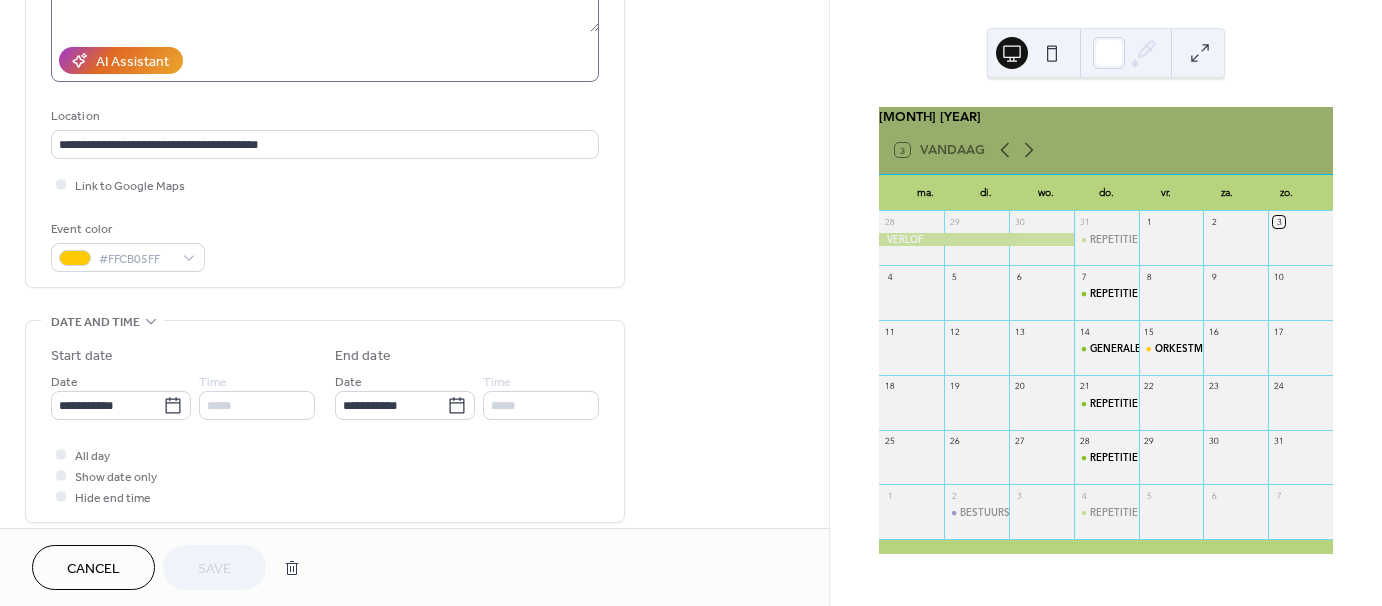 scroll, scrollTop: 400, scrollLeft: 0, axis: vertical 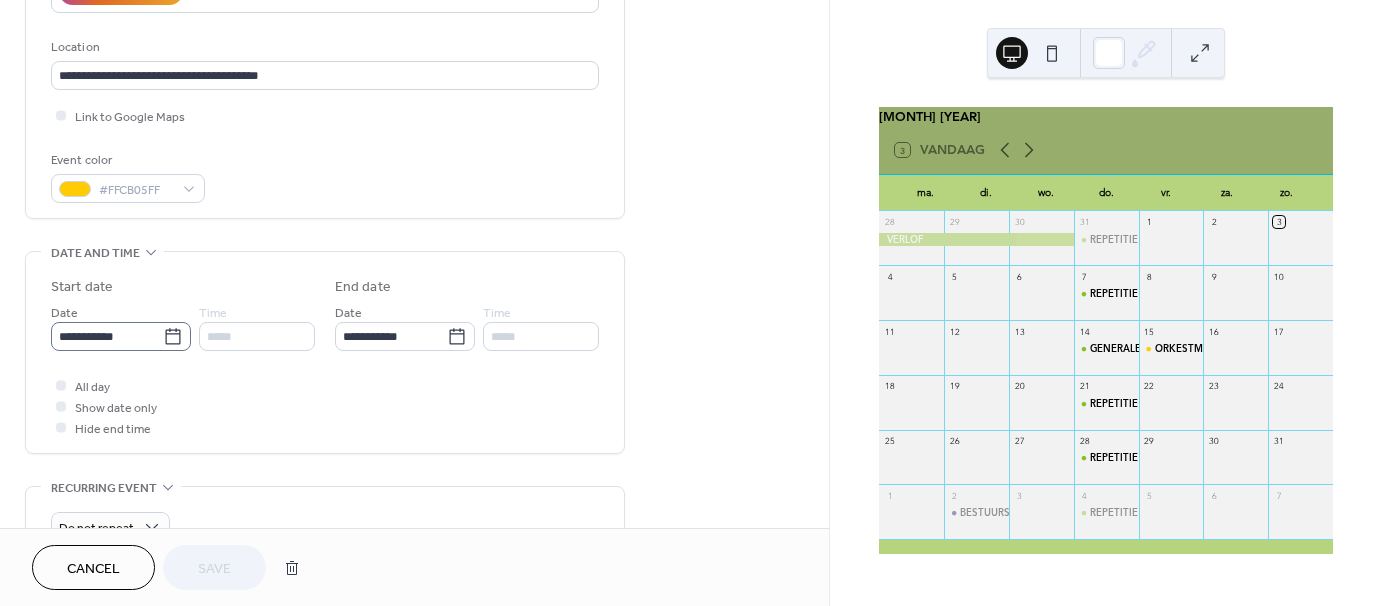 click 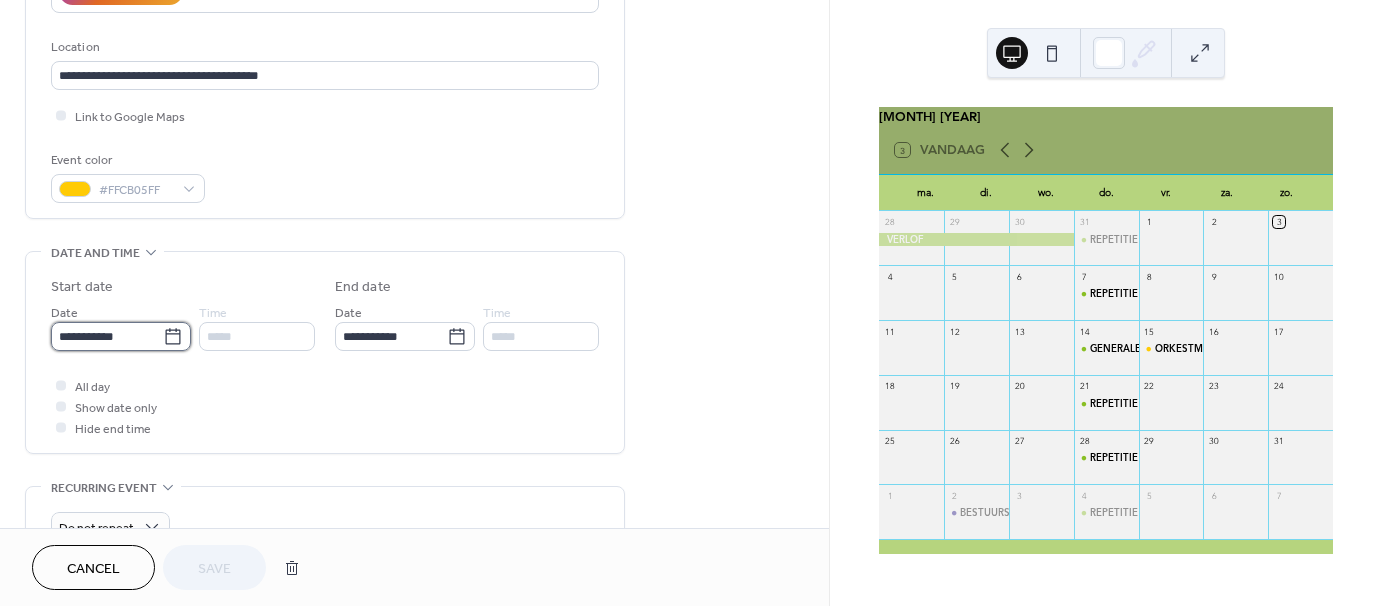click on "**********" at bounding box center (107, 336) 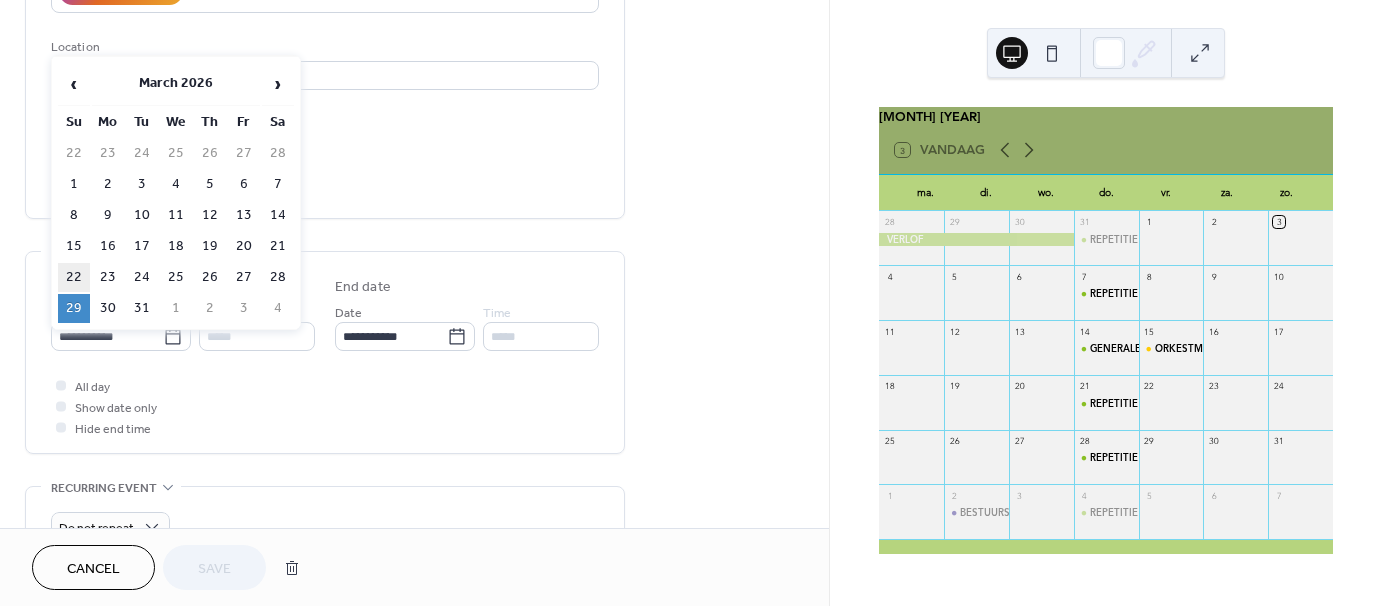 click on "22" at bounding box center [74, 277] 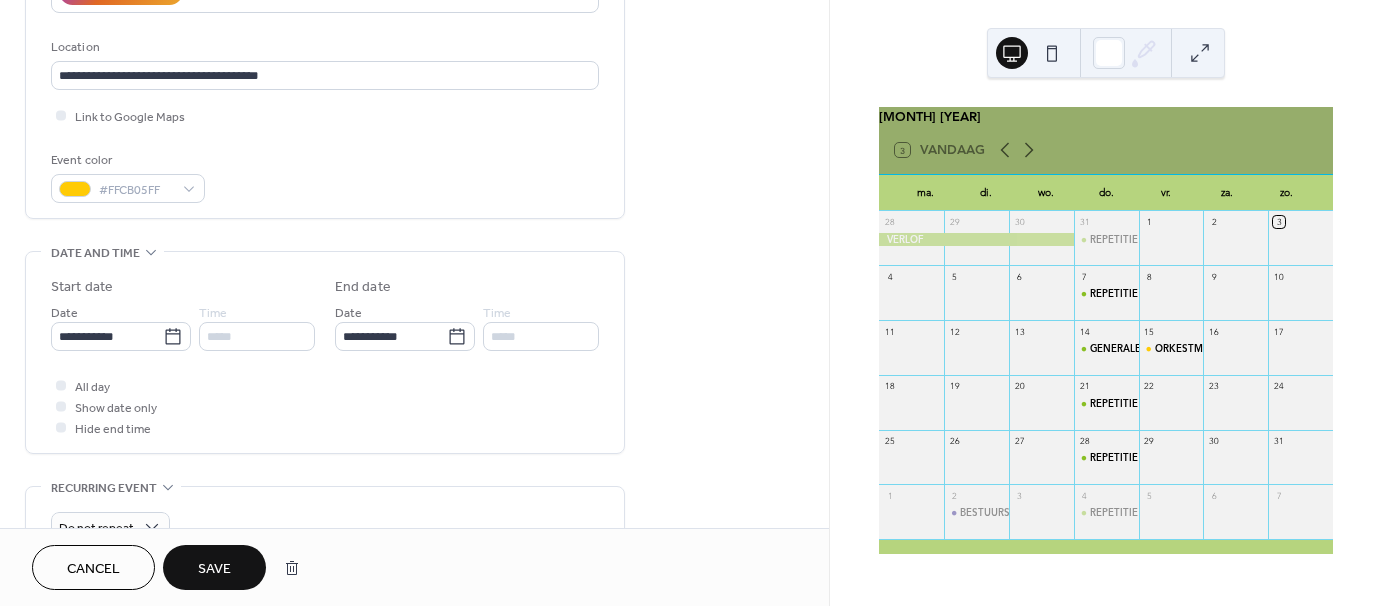 click on "Save" at bounding box center [214, 569] 